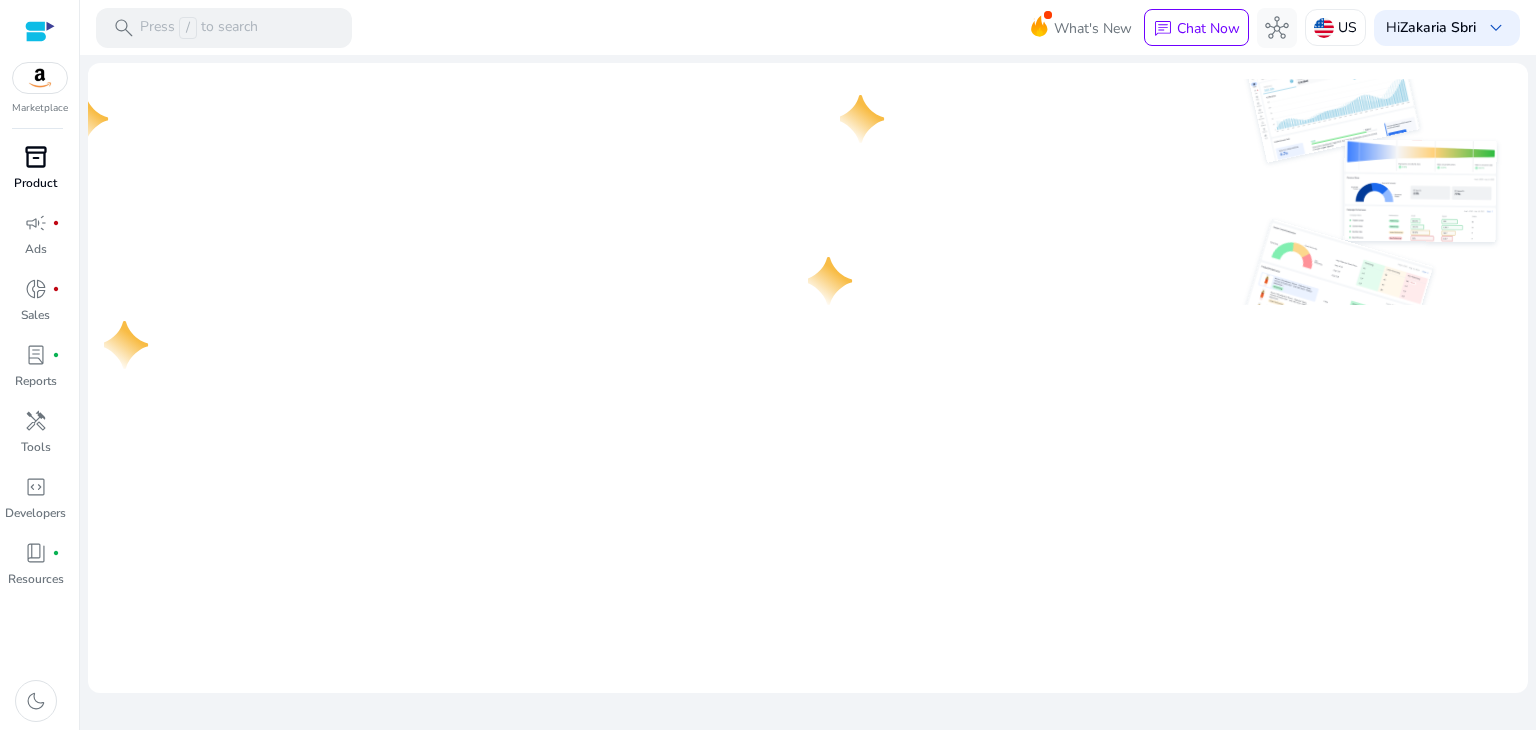 scroll, scrollTop: 0, scrollLeft: 0, axis: both 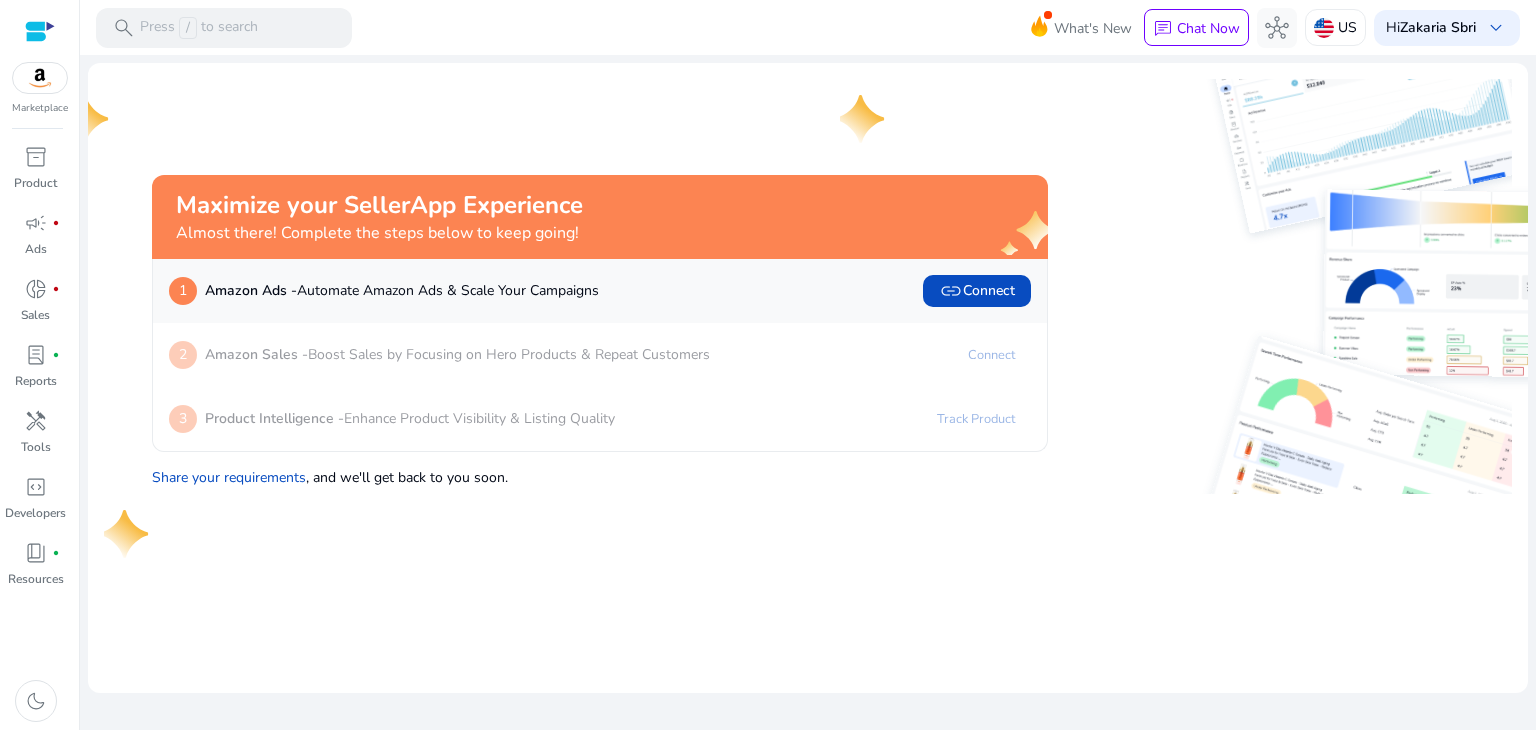 click on "Maximize your SellerApp Experience Almost there! Complete the steps below to keep going! 1 Amazon Ads - Automate Amazon Ads Scale Your Campaigns link Connect 2 Amazon Sales - Boost Sales by Focusing on Hero Products Repeat Customers Connect 3 Product Intelligence - Enhance Product Visibility Listing Quality Track Product Share your requirements , and we'll get back to you soon." 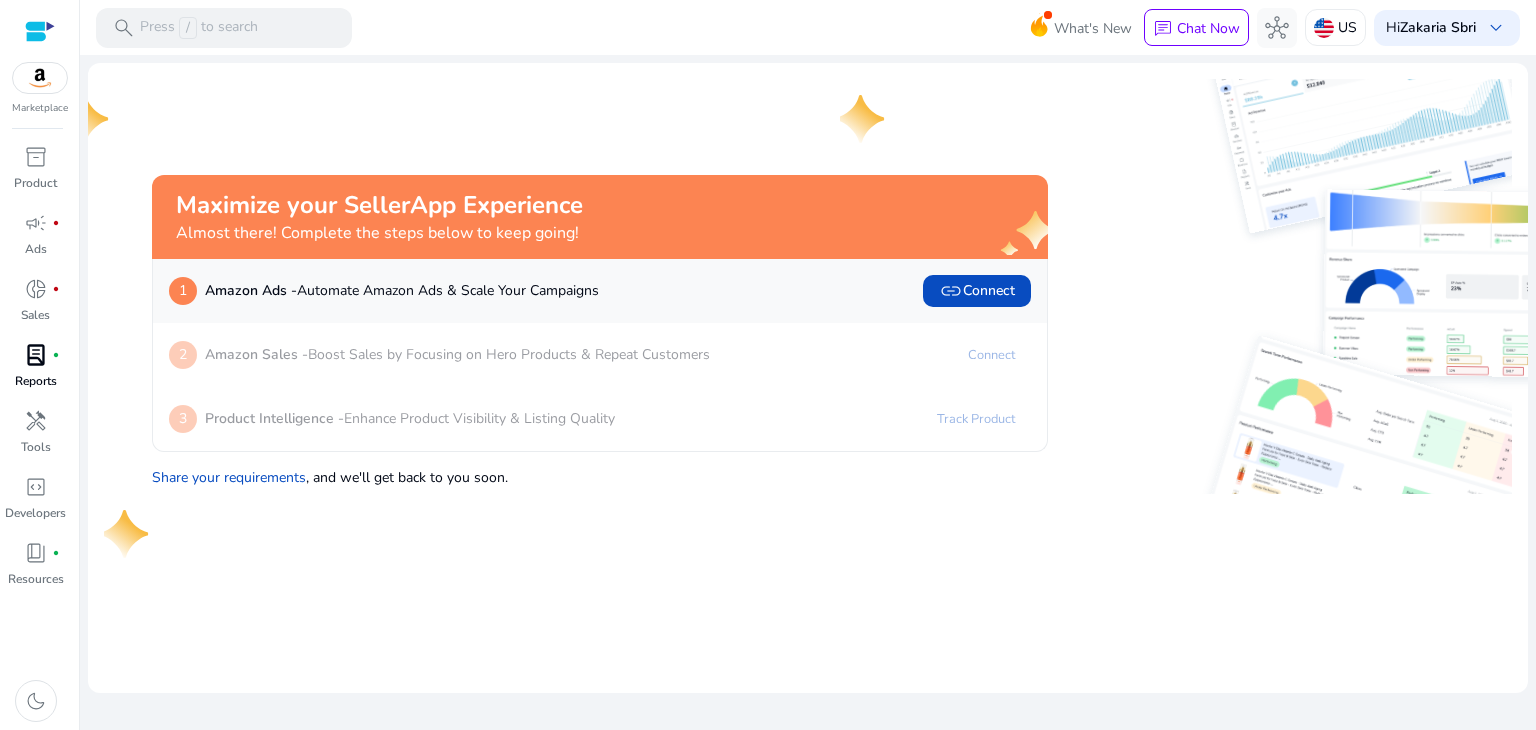 click on "Reports" at bounding box center [36, 381] 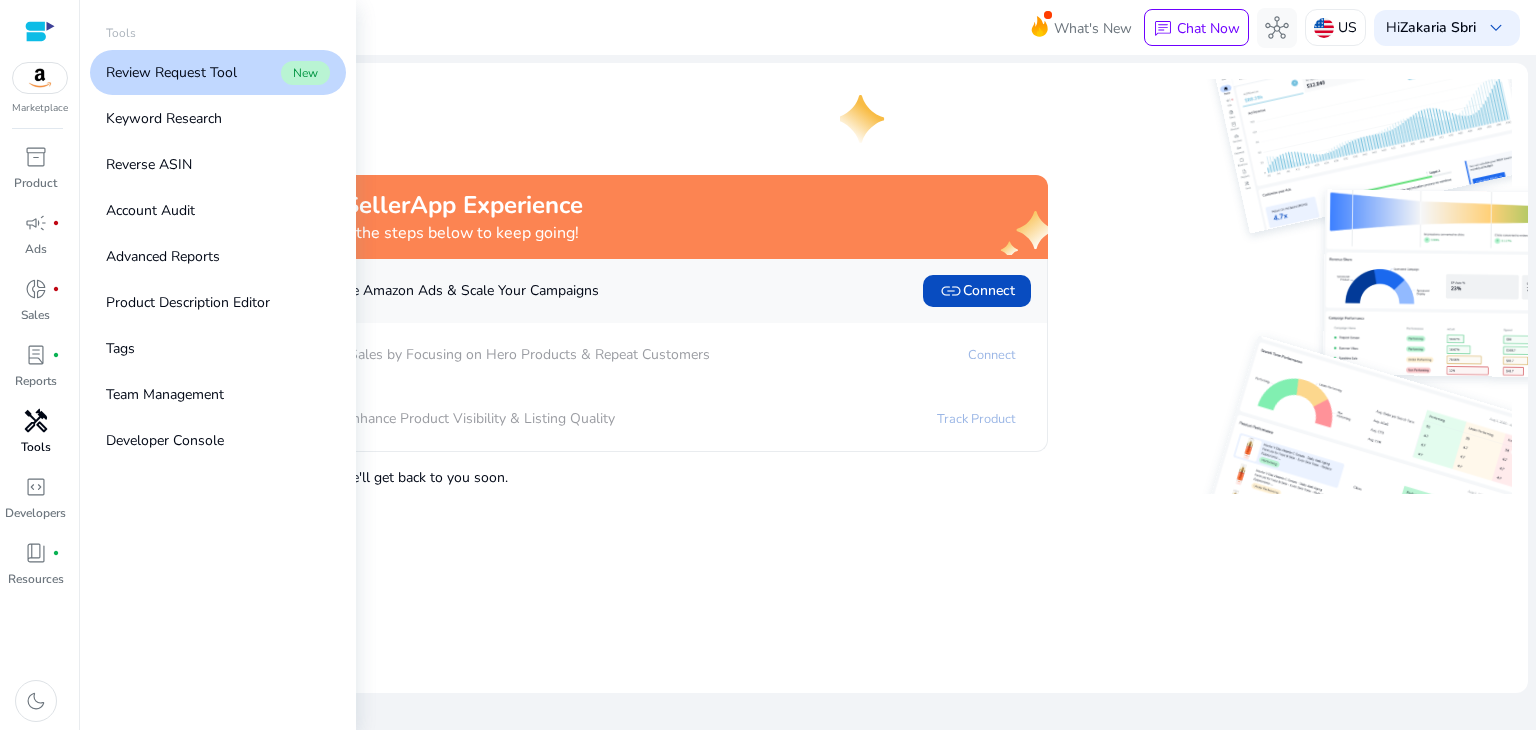 click on "Tools" at bounding box center (36, 447) 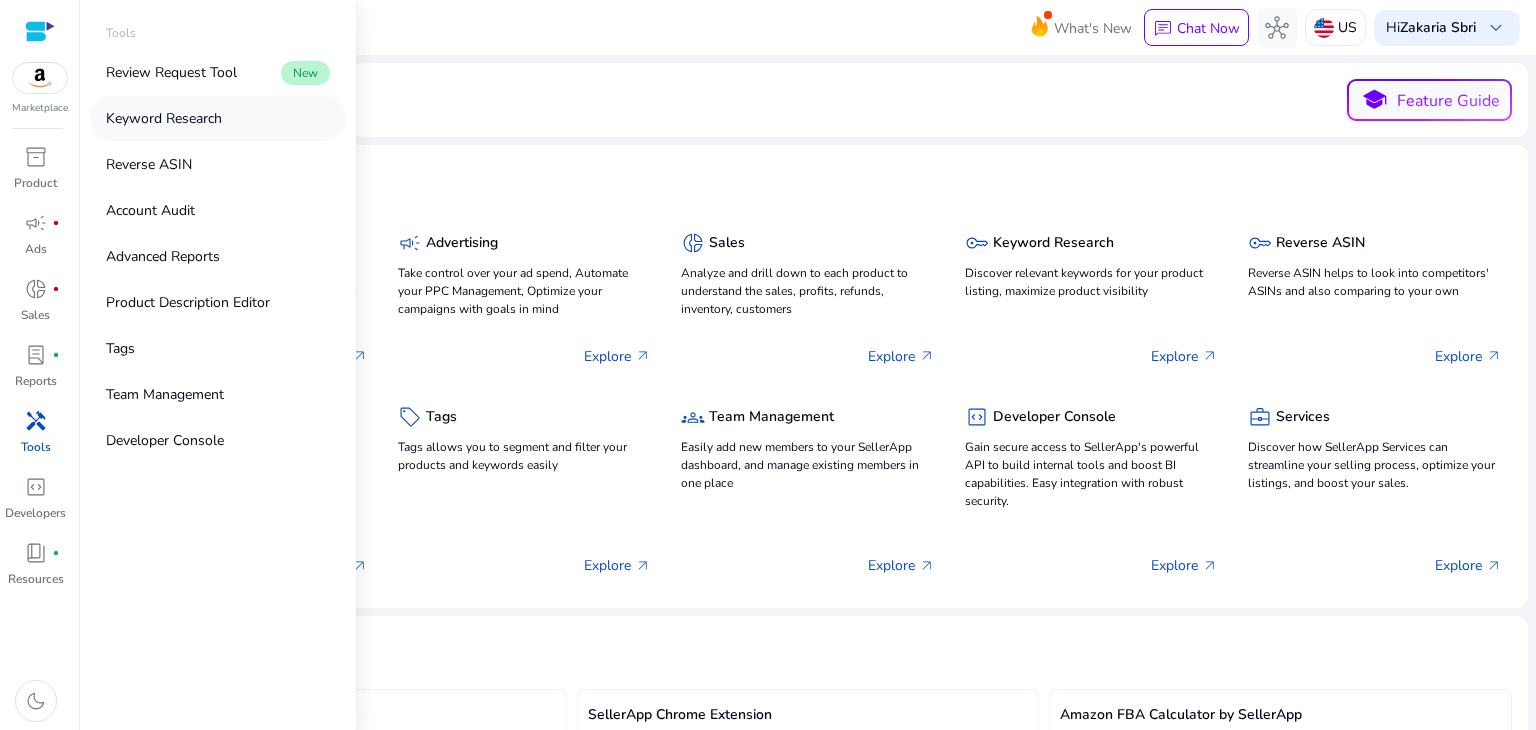 click on "Keyword Research" at bounding box center (164, 118) 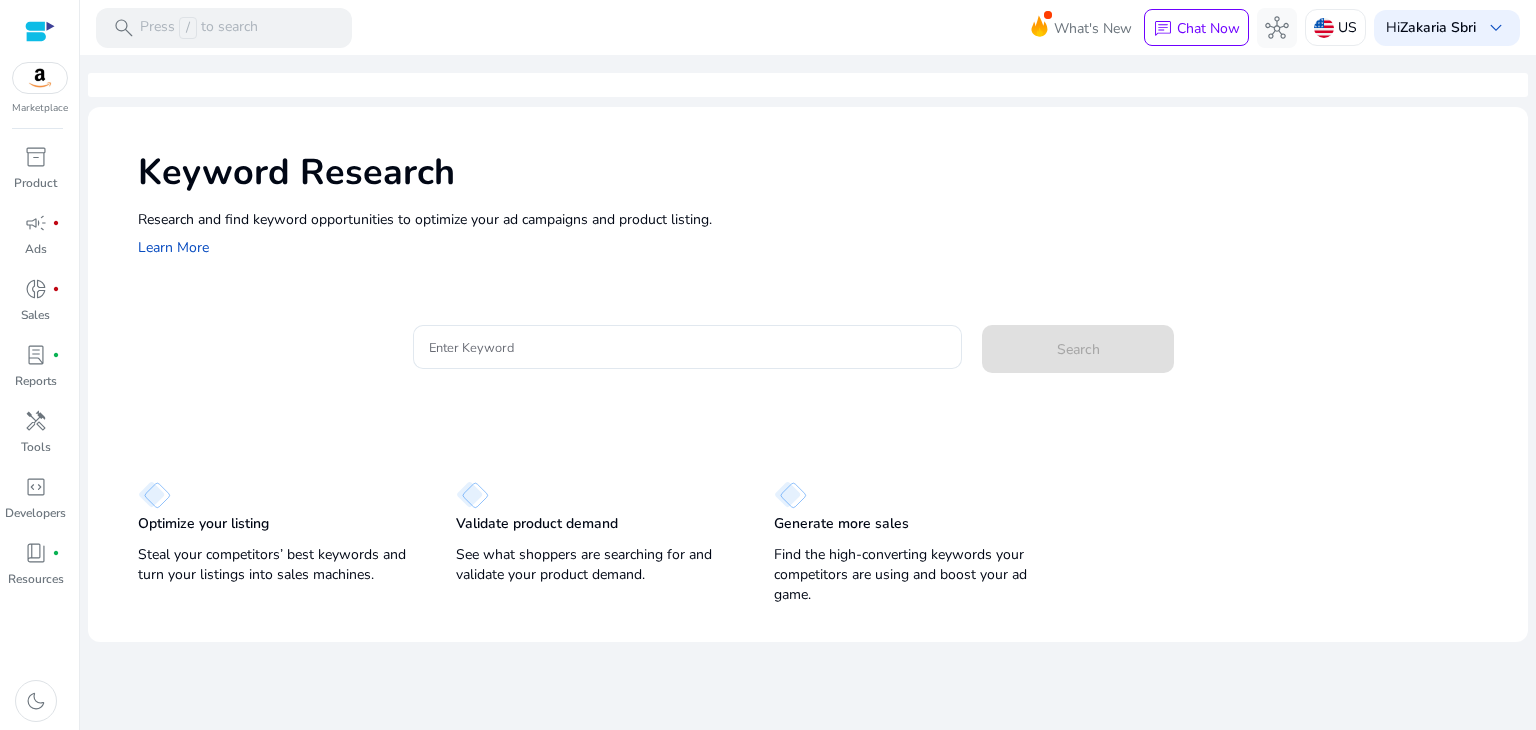 click on "Keyword Research" 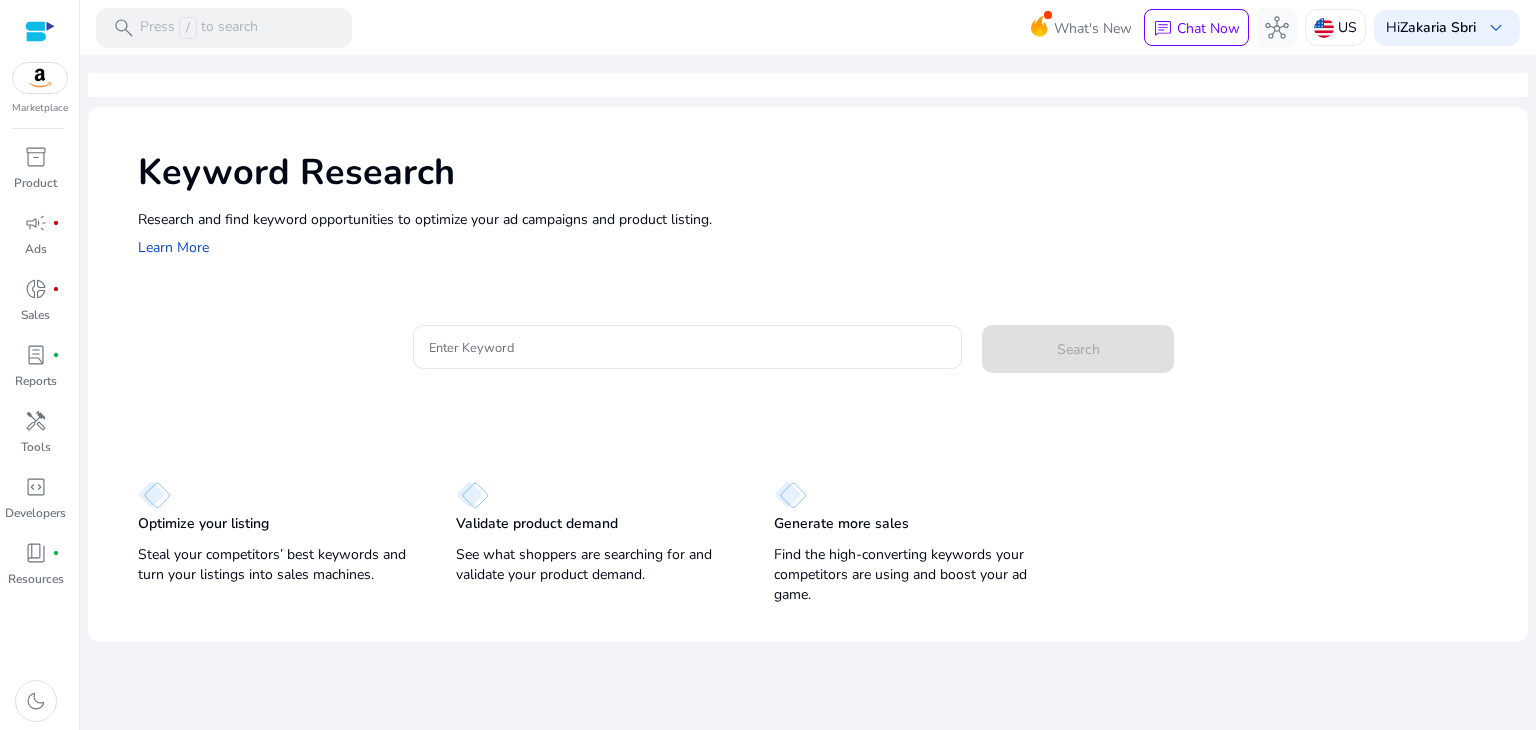 scroll, scrollTop: 0, scrollLeft: 0, axis: both 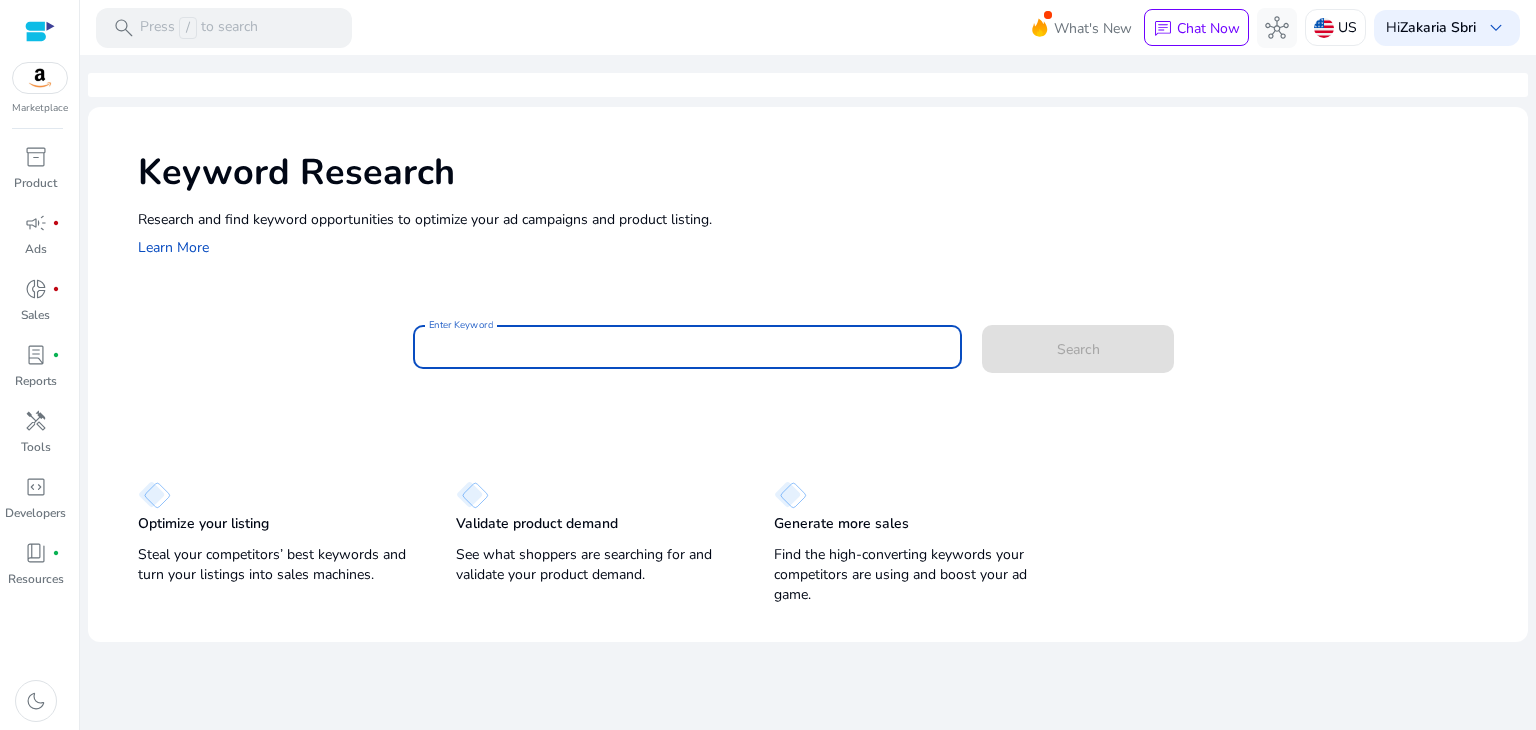 click on "Enter Keyword" at bounding box center [688, 347] 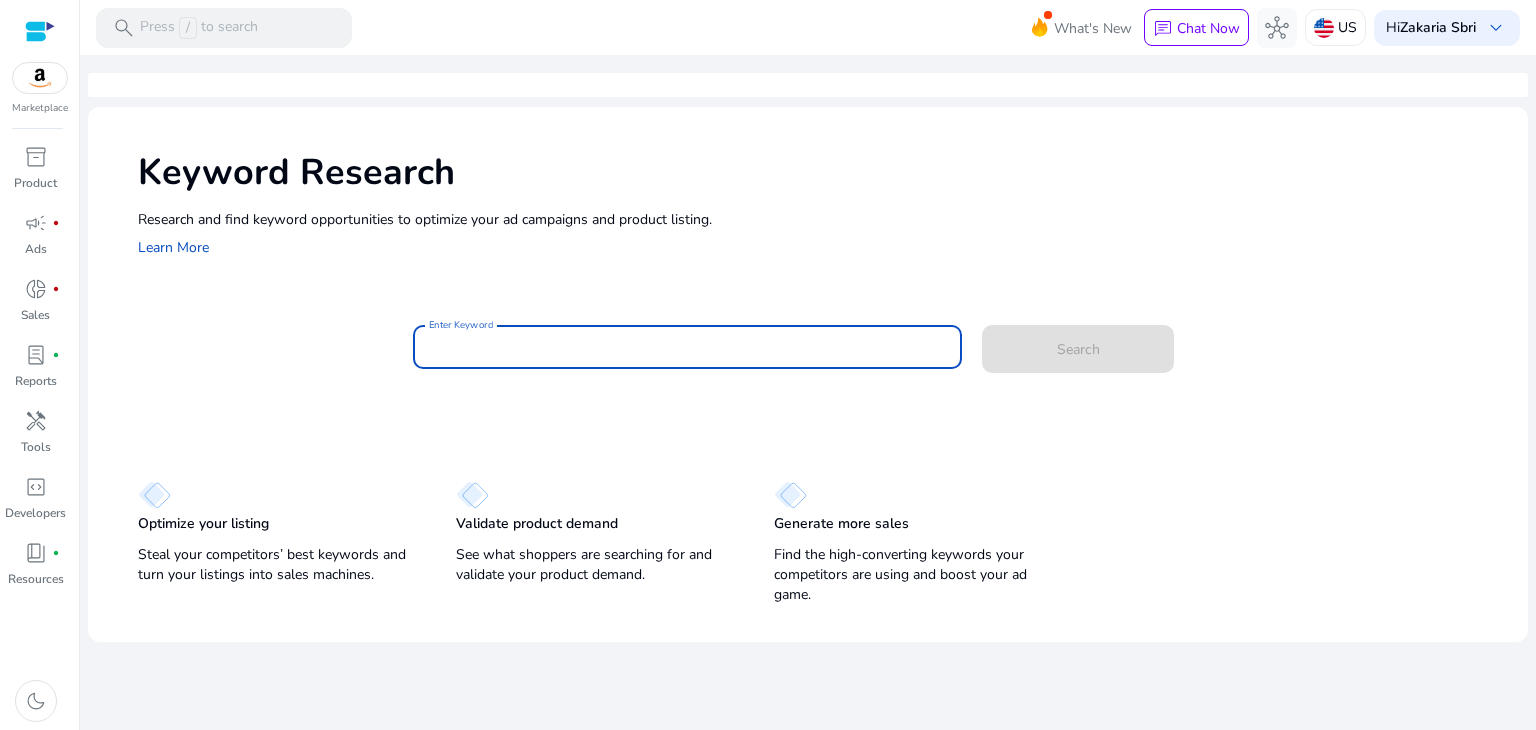 paste on "**********" 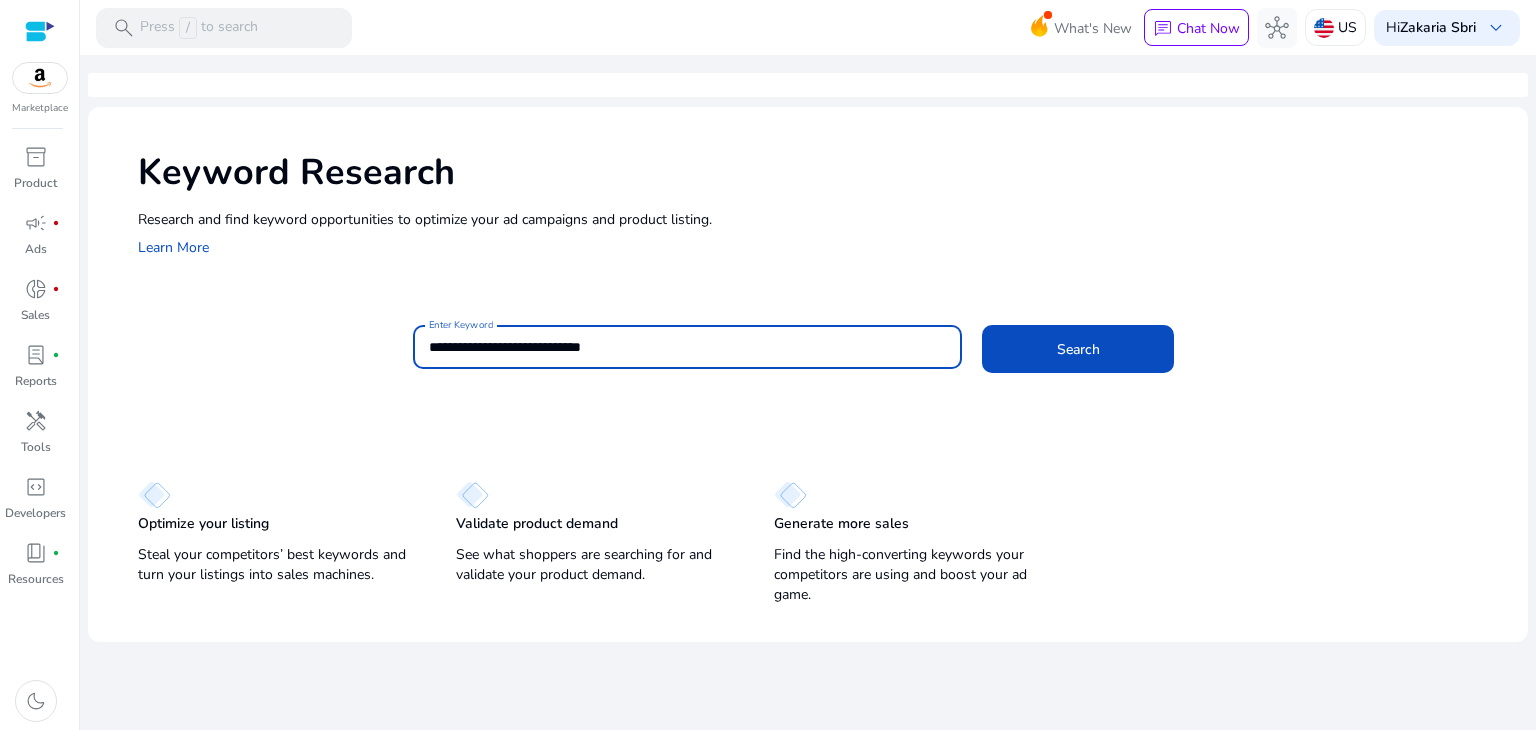 click on "Search" 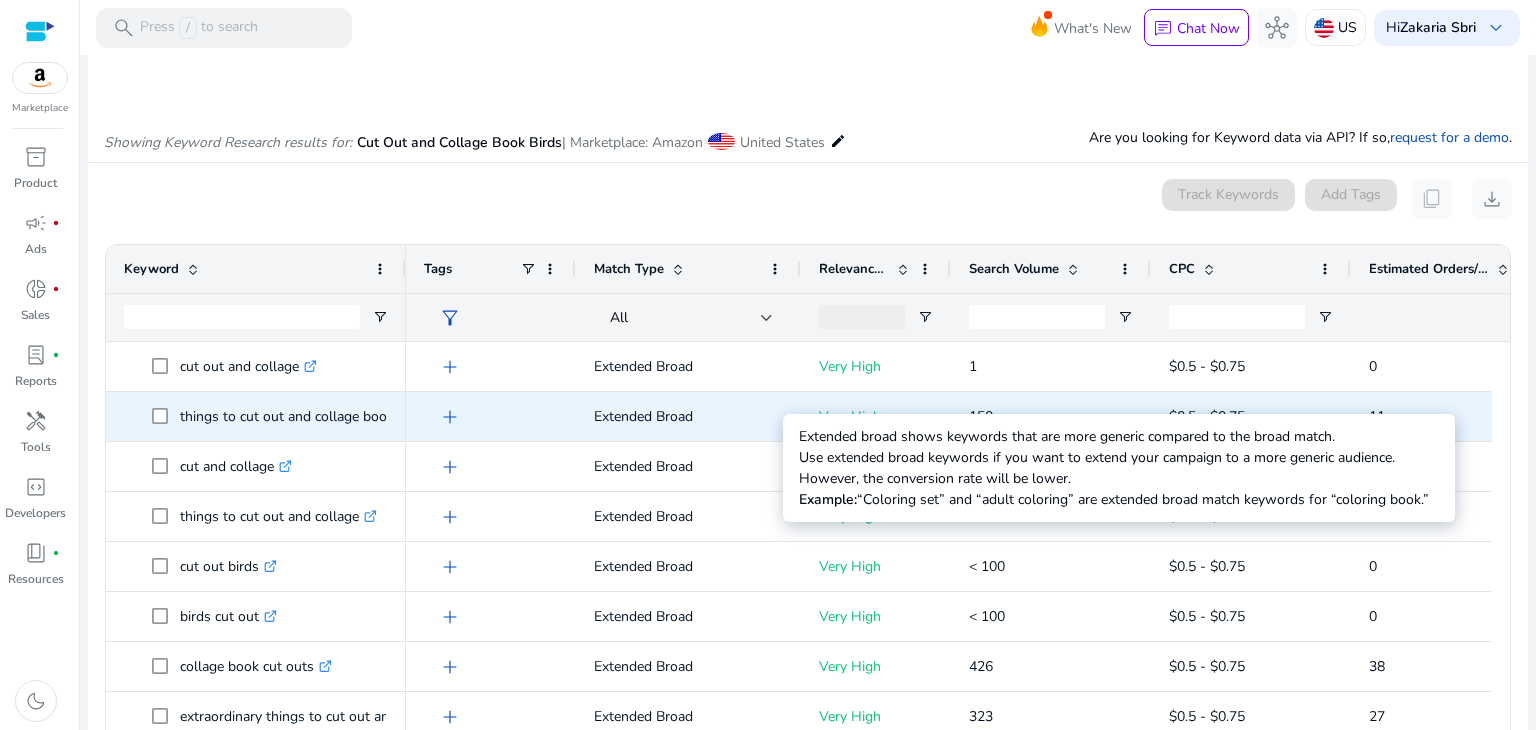 scroll, scrollTop: 114, scrollLeft: 0, axis: vertical 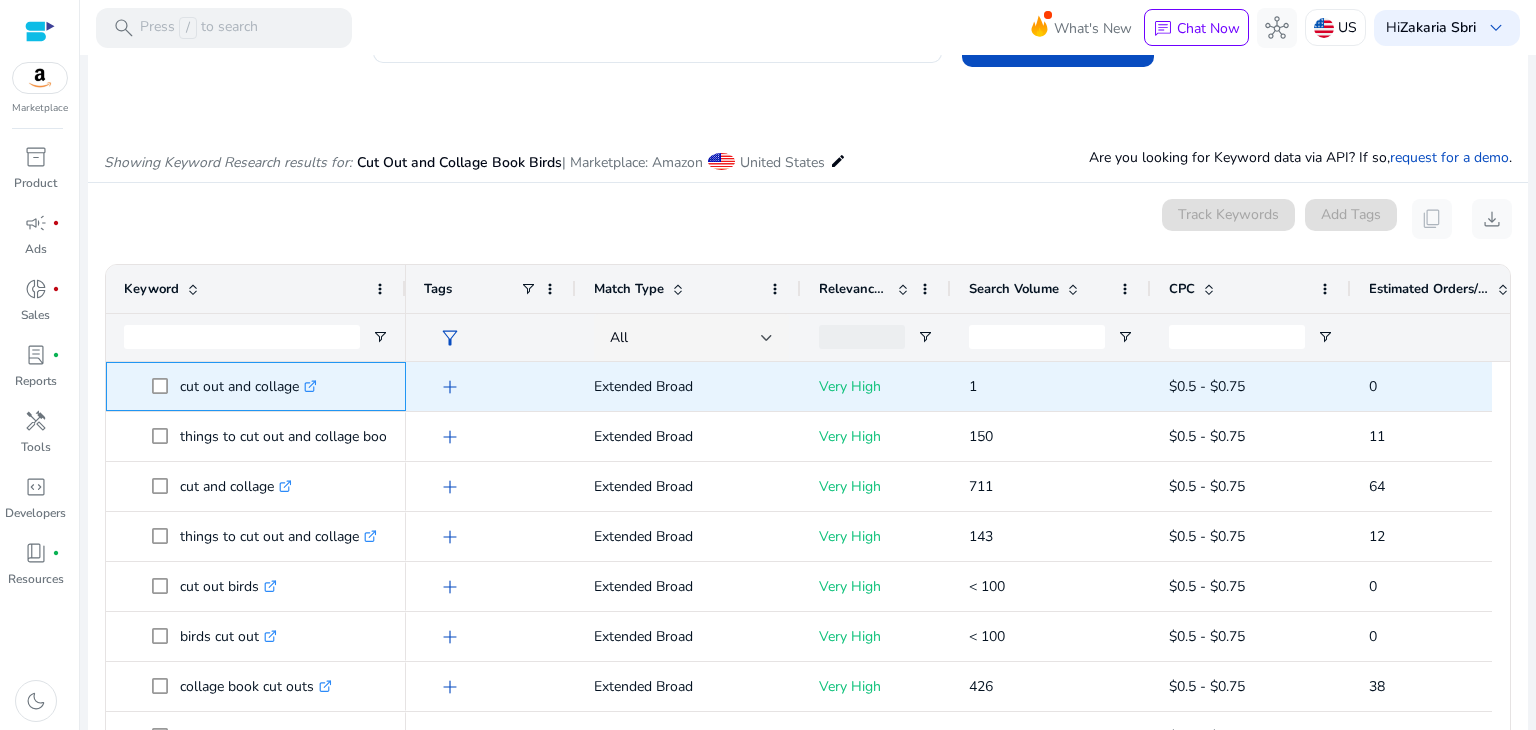 drag, startPoint x: 180, startPoint y: 386, endPoint x: 299, endPoint y: 381, distance: 119.104996 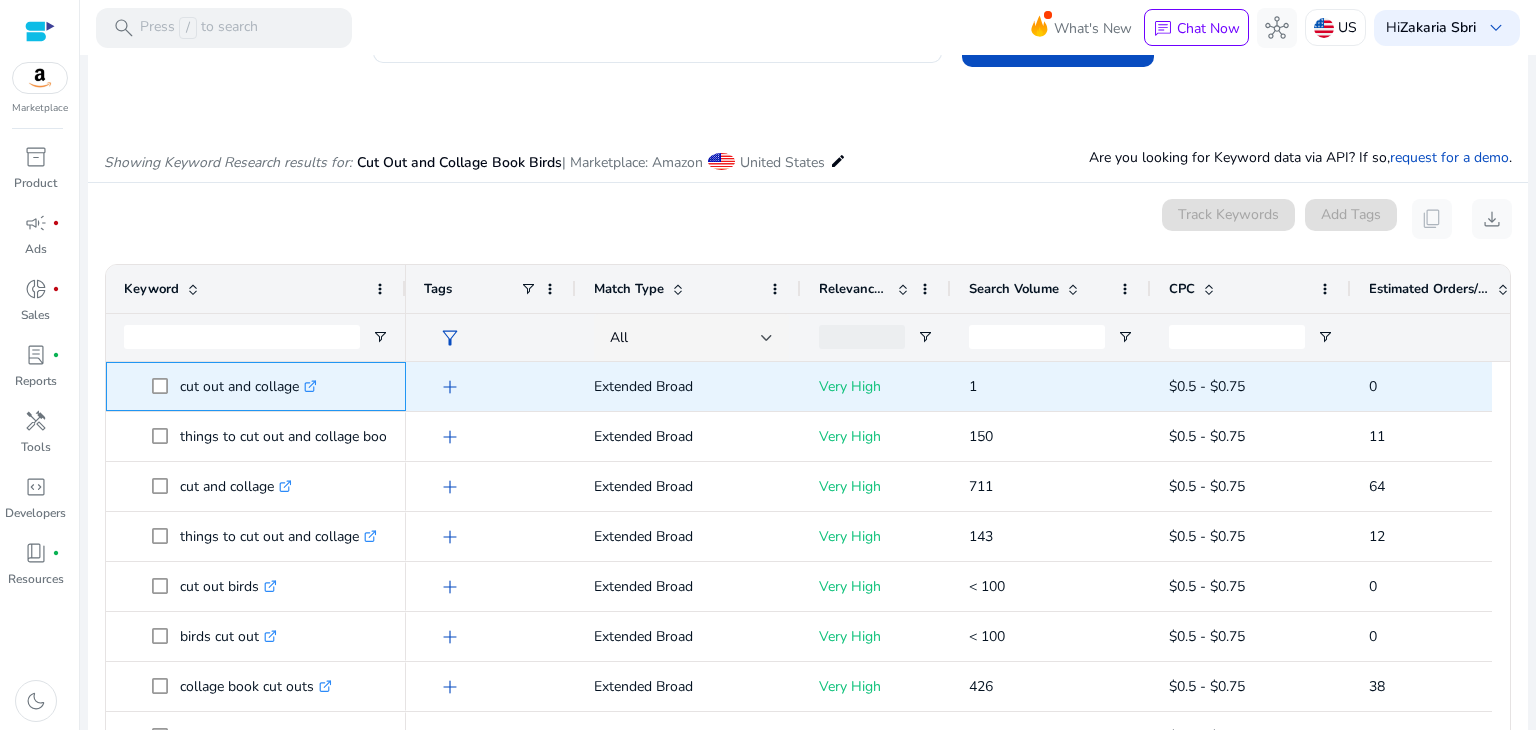 copy on "cut out and collage" 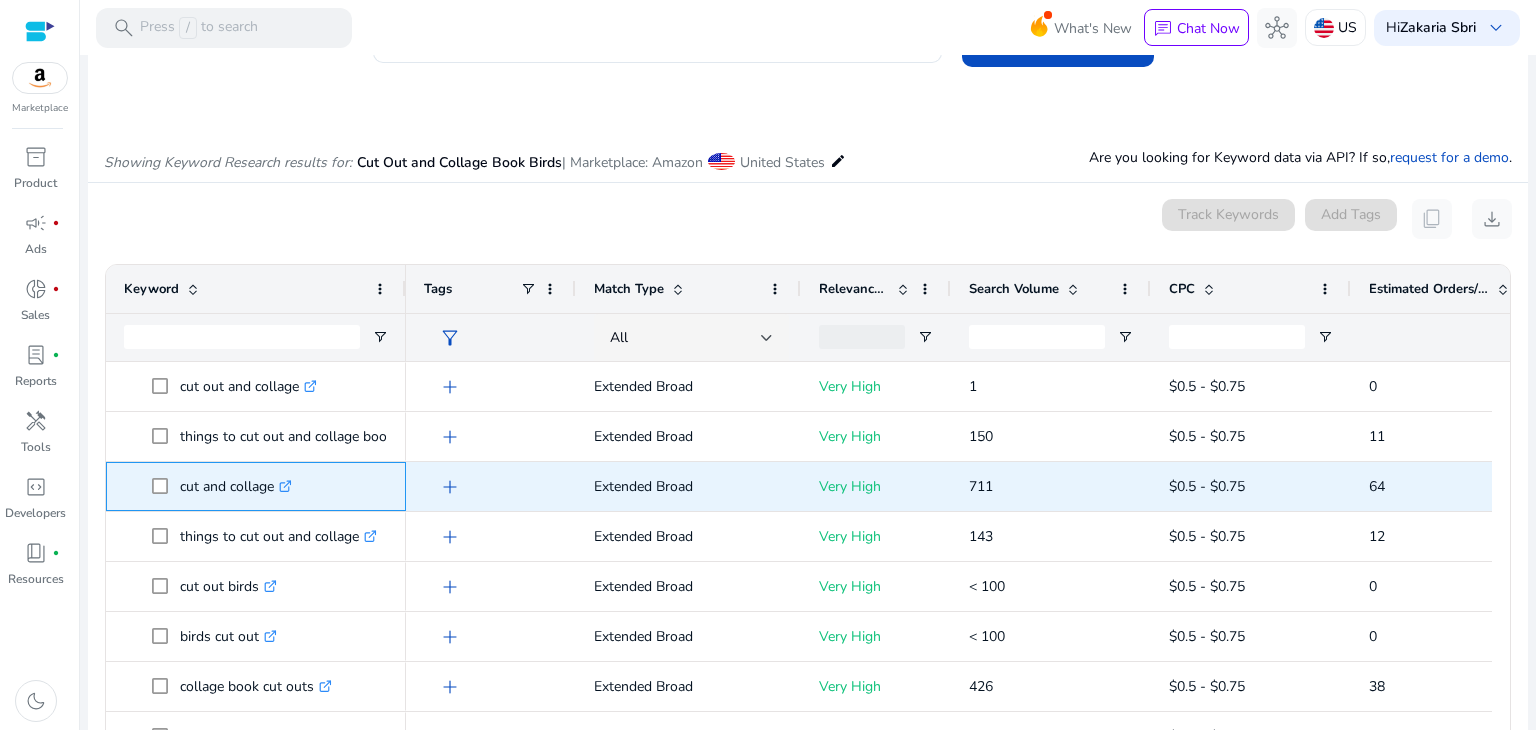 drag, startPoint x: 180, startPoint y: 484, endPoint x: 274, endPoint y: 490, distance: 94.19129 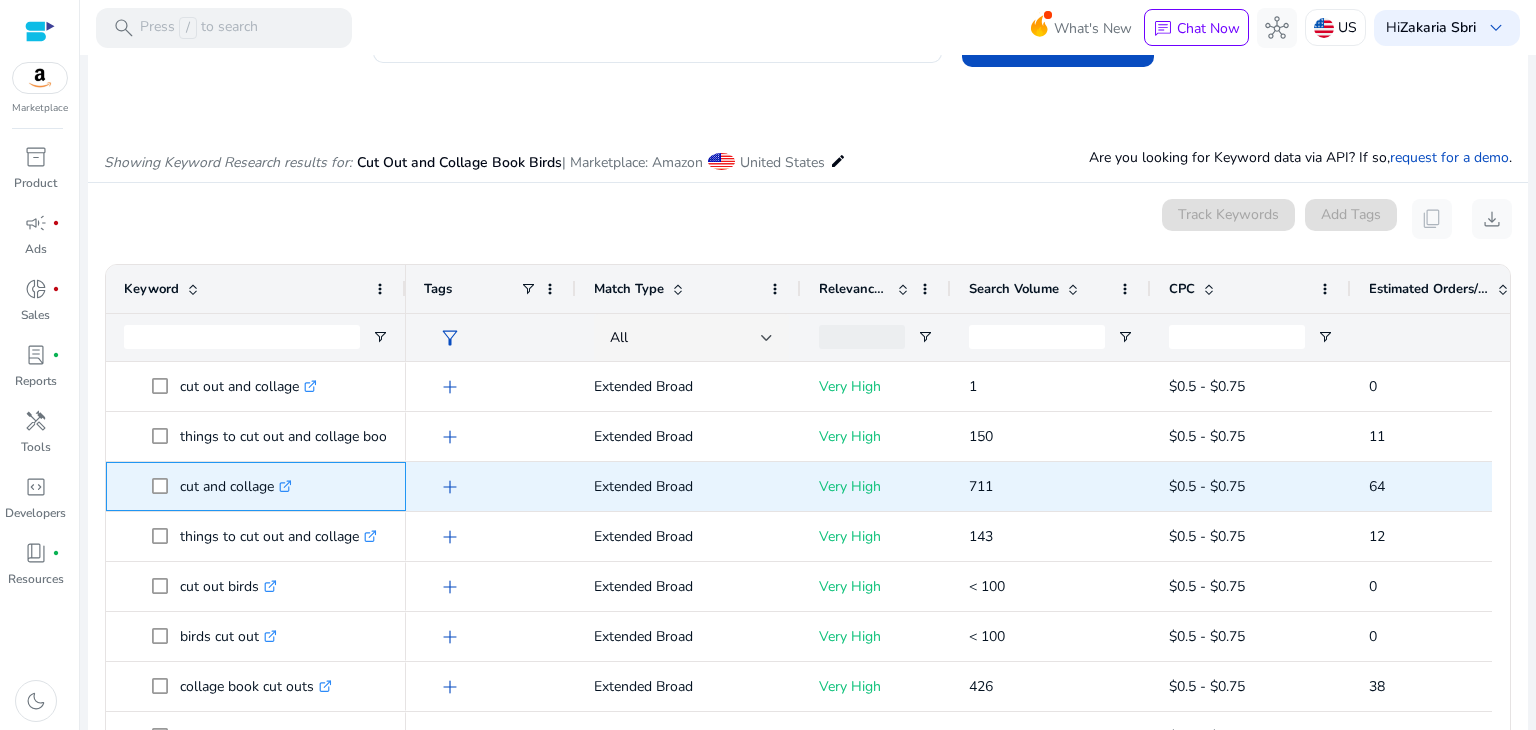 copy on "cut and collage" 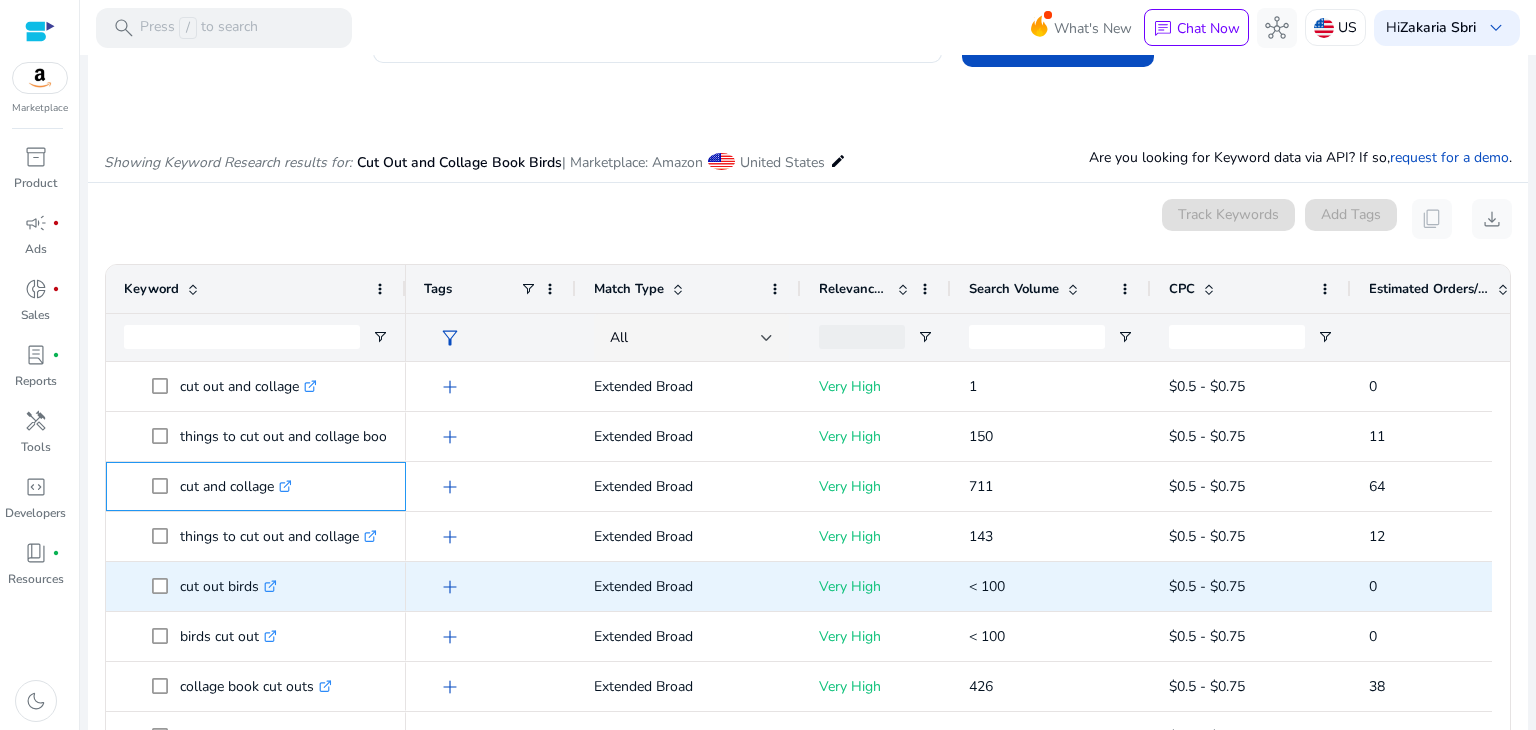 scroll, scrollTop: 72, scrollLeft: 0, axis: vertical 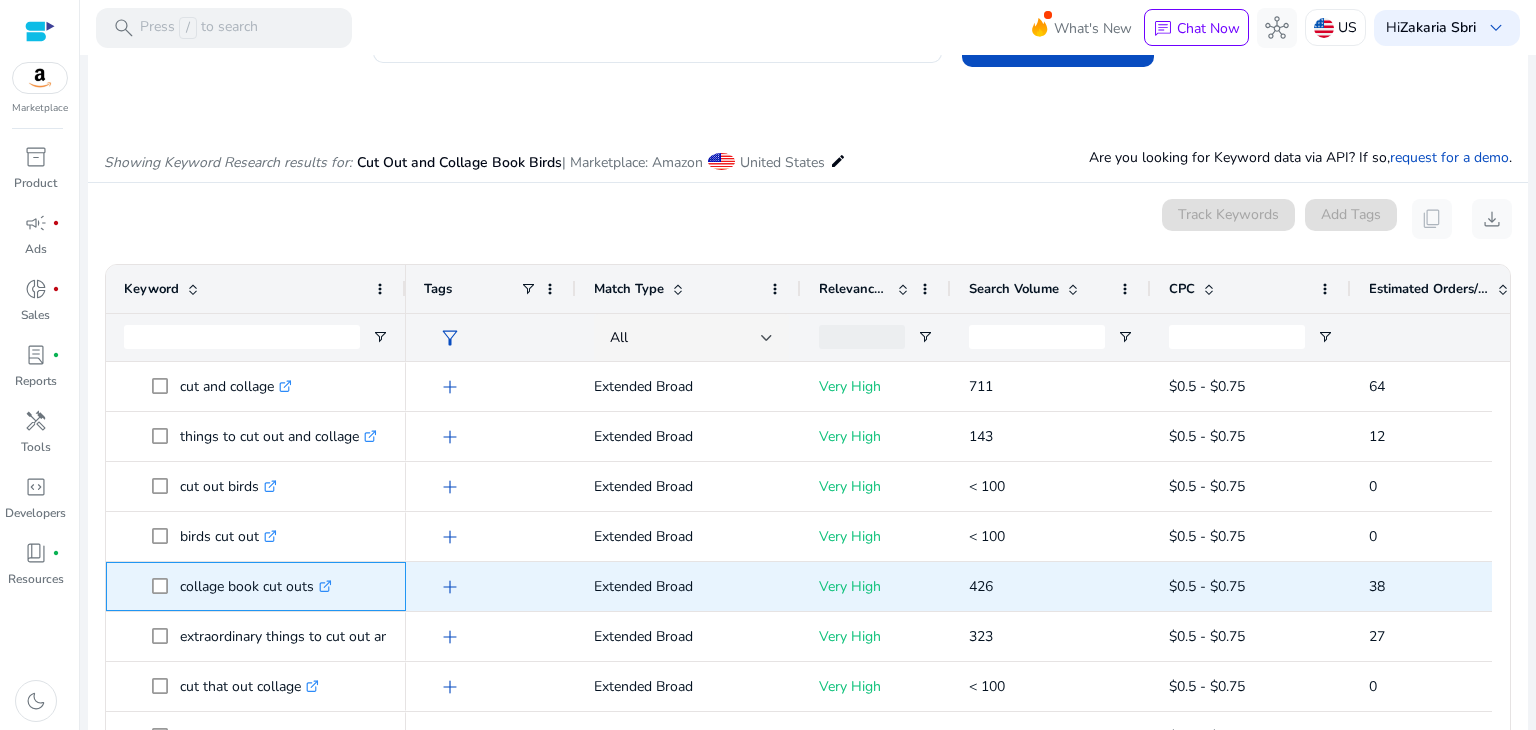 drag, startPoint x: 177, startPoint y: 585, endPoint x: 312, endPoint y: 576, distance: 135.29967 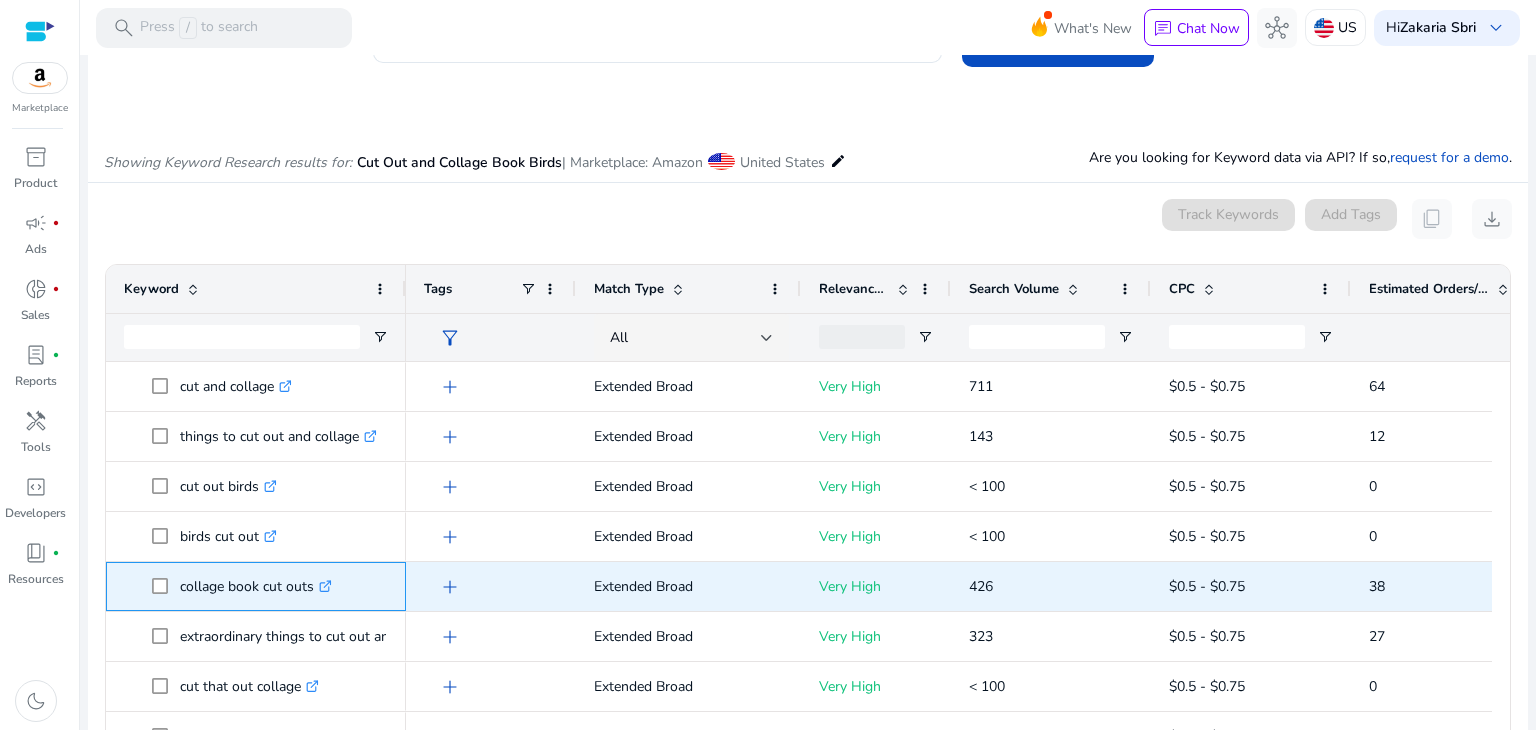 copy on "collage book cut outs" 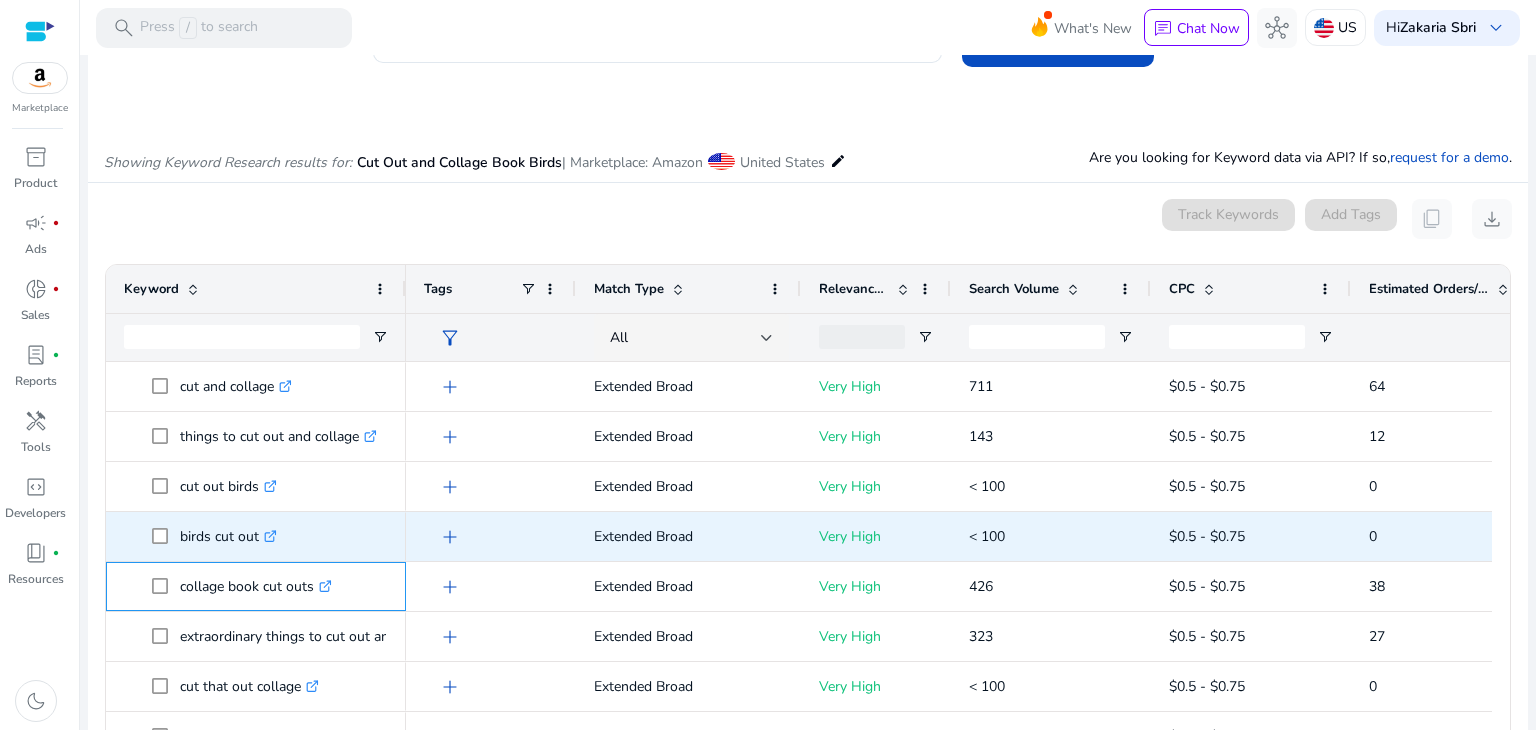 scroll, scrollTop: 200, scrollLeft: 0, axis: vertical 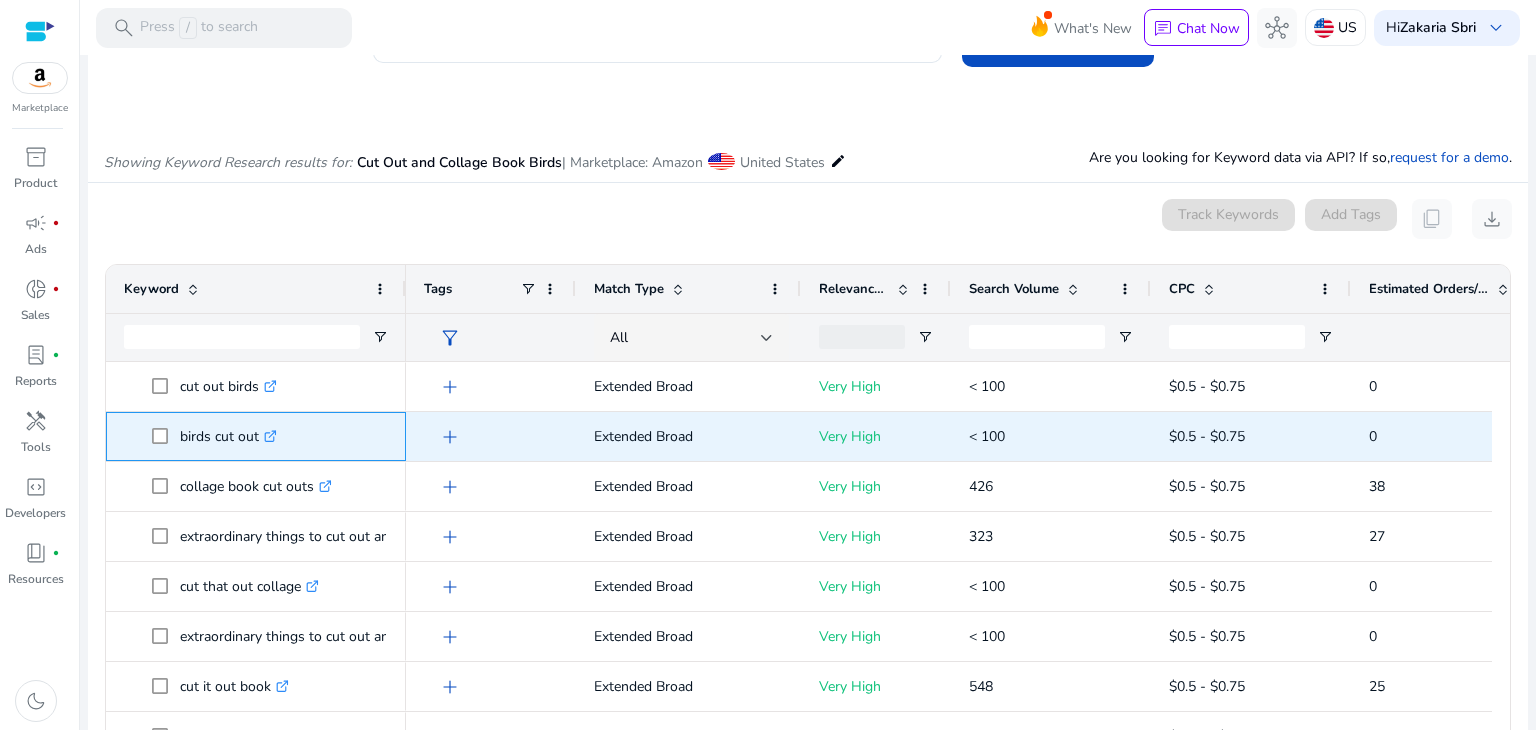drag, startPoint x: 177, startPoint y: 433, endPoint x: 256, endPoint y: 443, distance: 79.630394 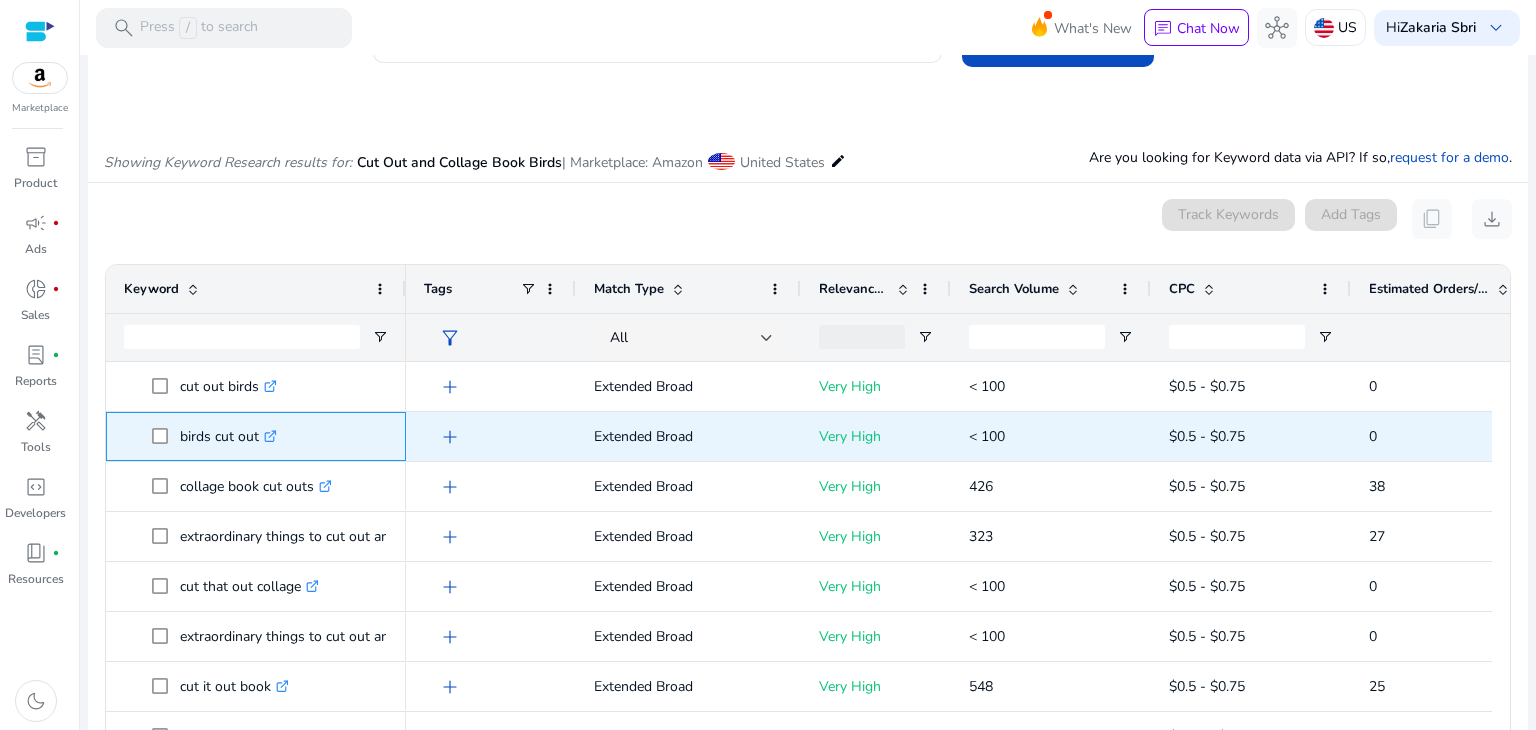 copy on "birds cut out" 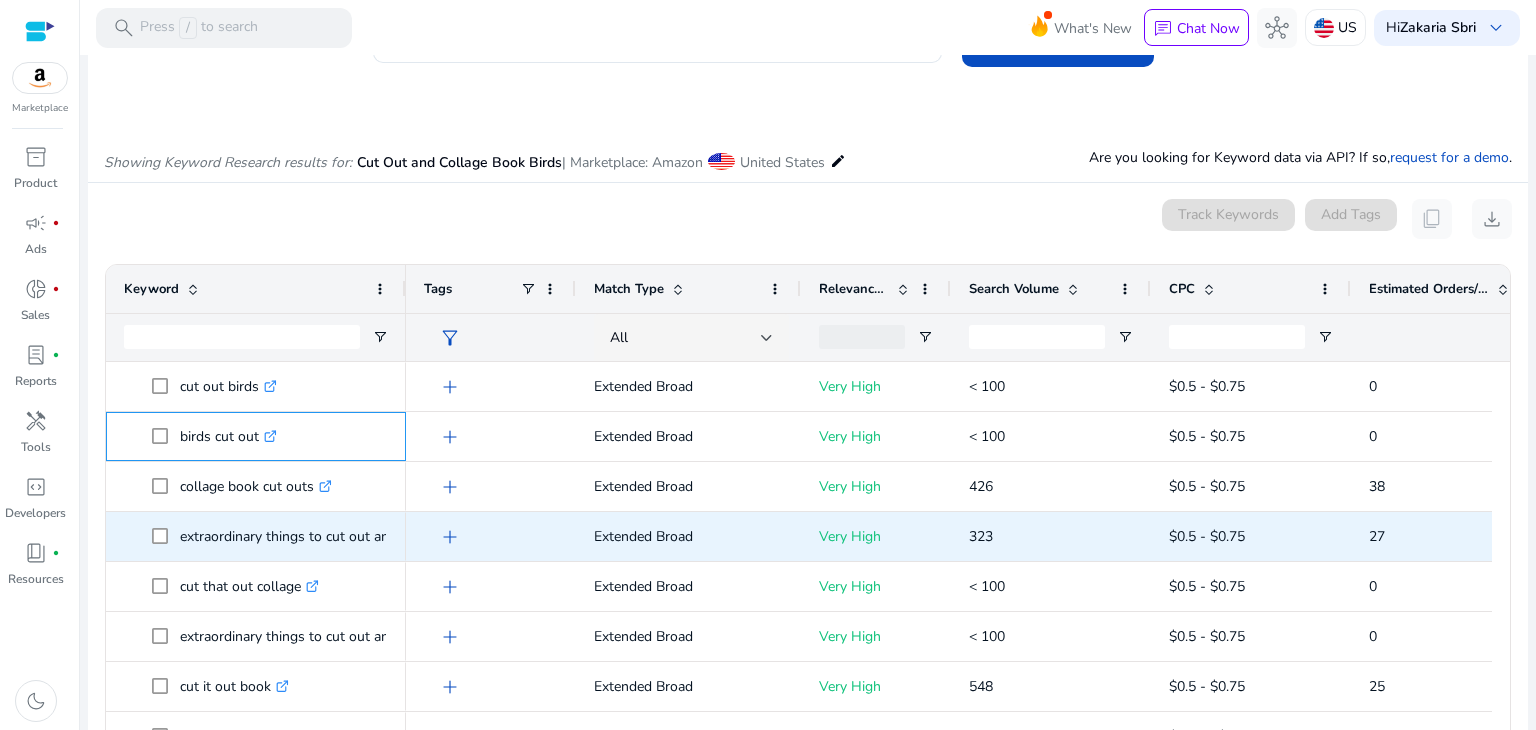 scroll, scrollTop: 300, scrollLeft: 0, axis: vertical 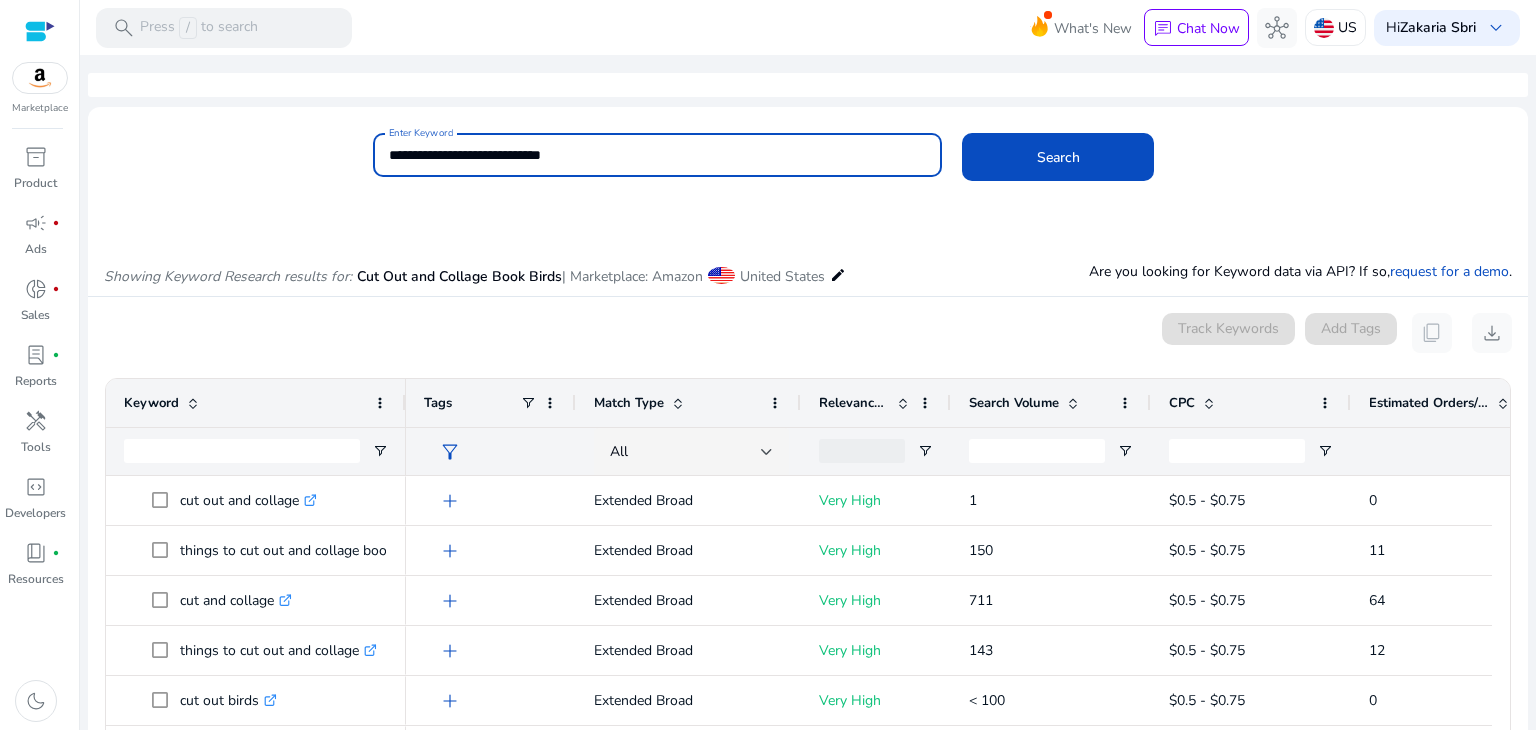drag, startPoint x: 548, startPoint y: 157, endPoint x: 352, endPoint y: 165, distance: 196.1632 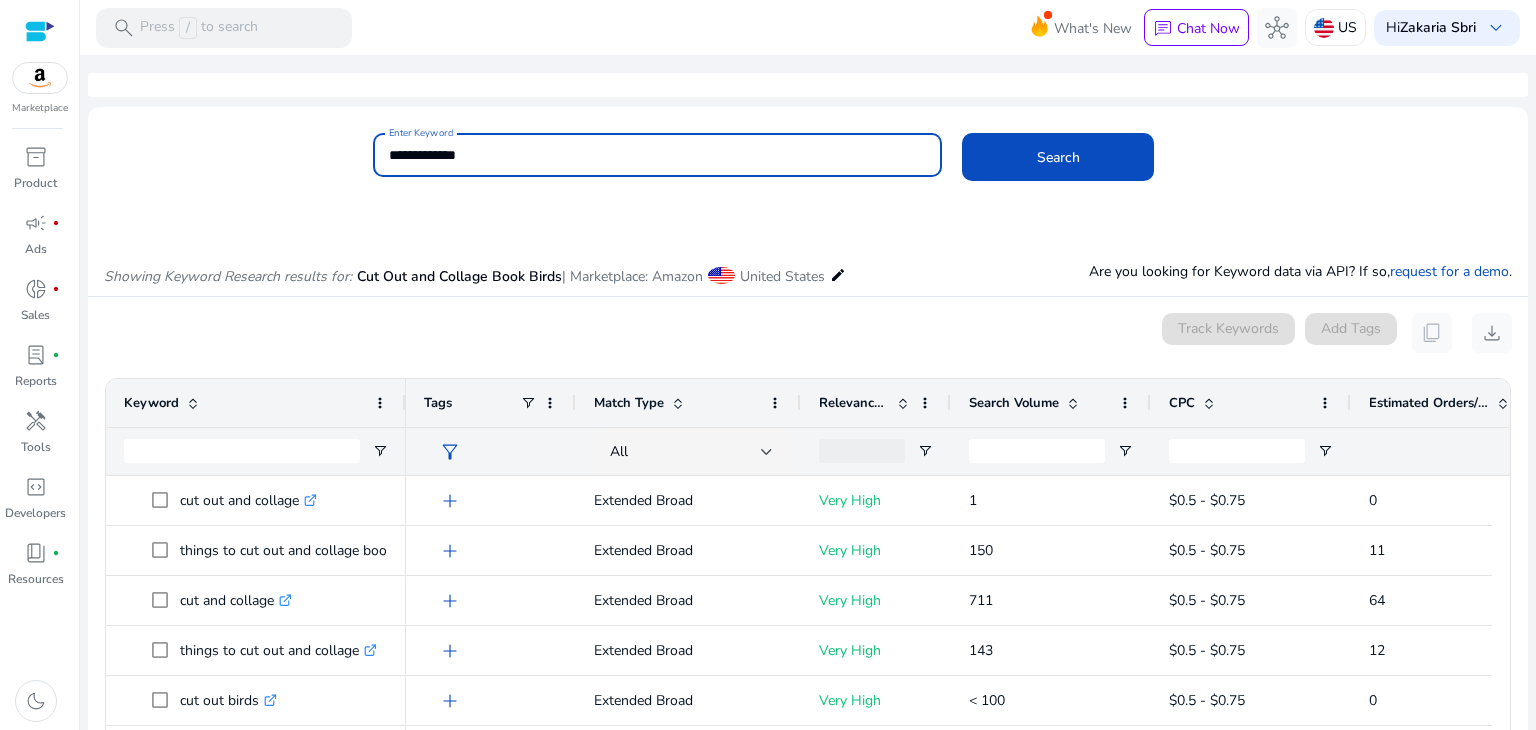 click on "**********" at bounding box center [658, 155] 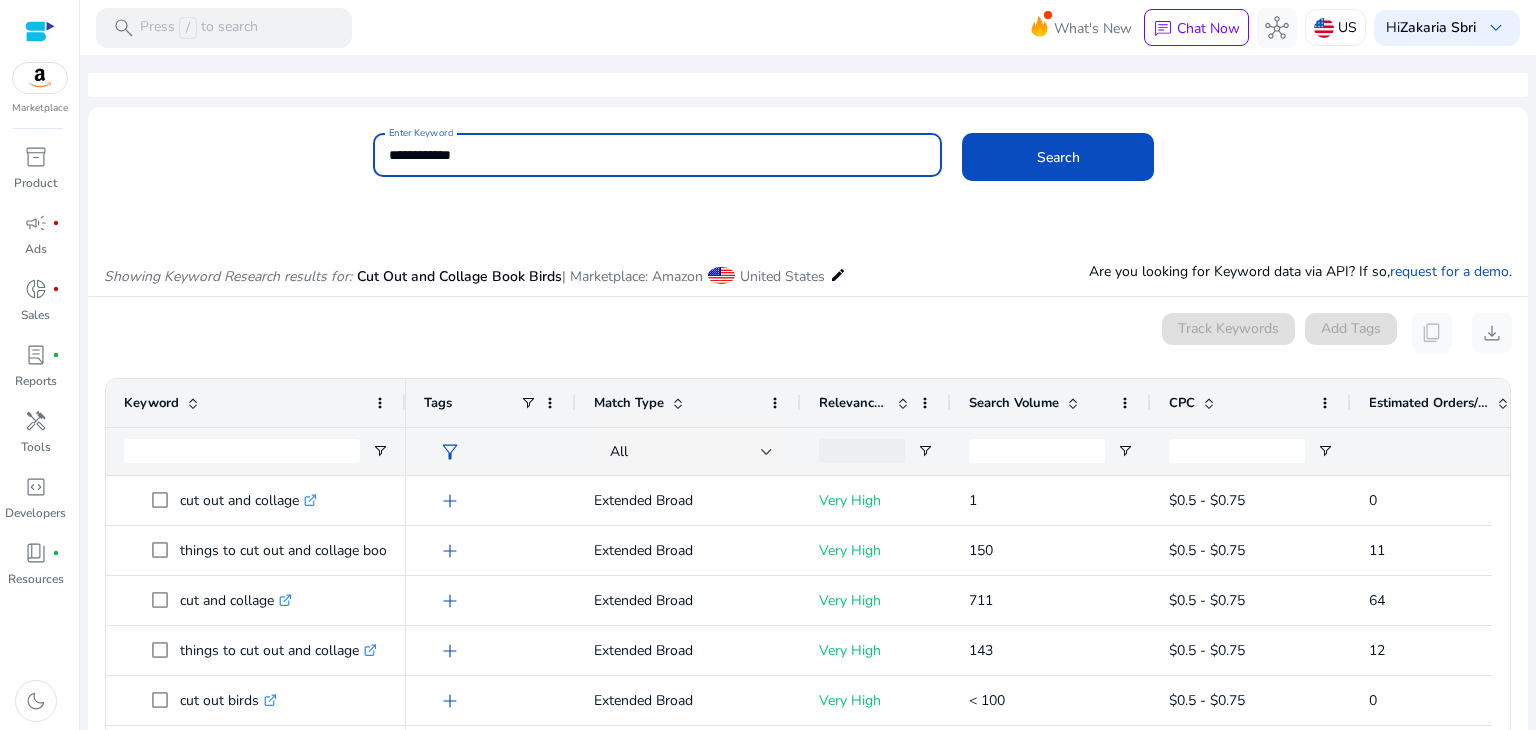 click on "Search" 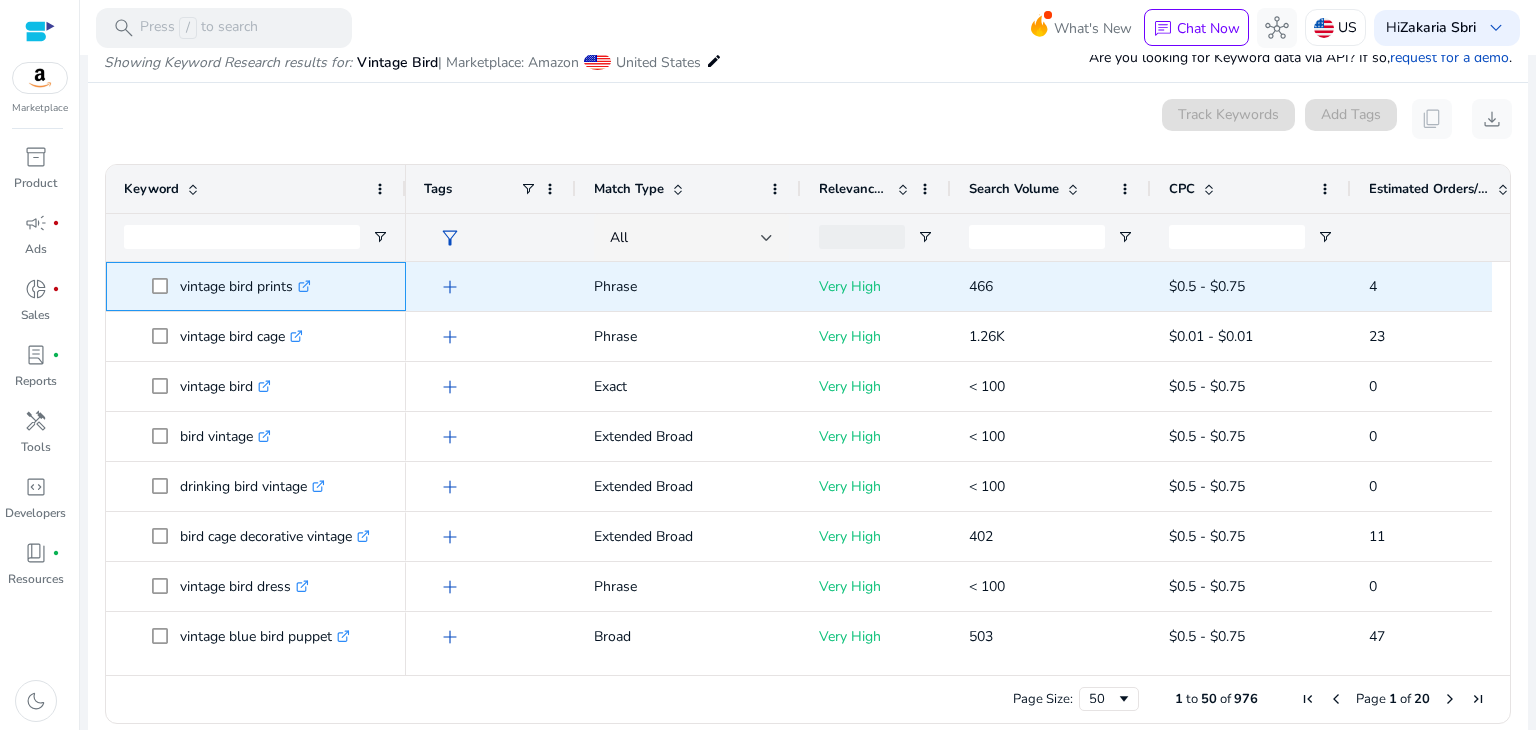 drag, startPoint x: 180, startPoint y: 286, endPoint x: 292, endPoint y: 286, distance: 112 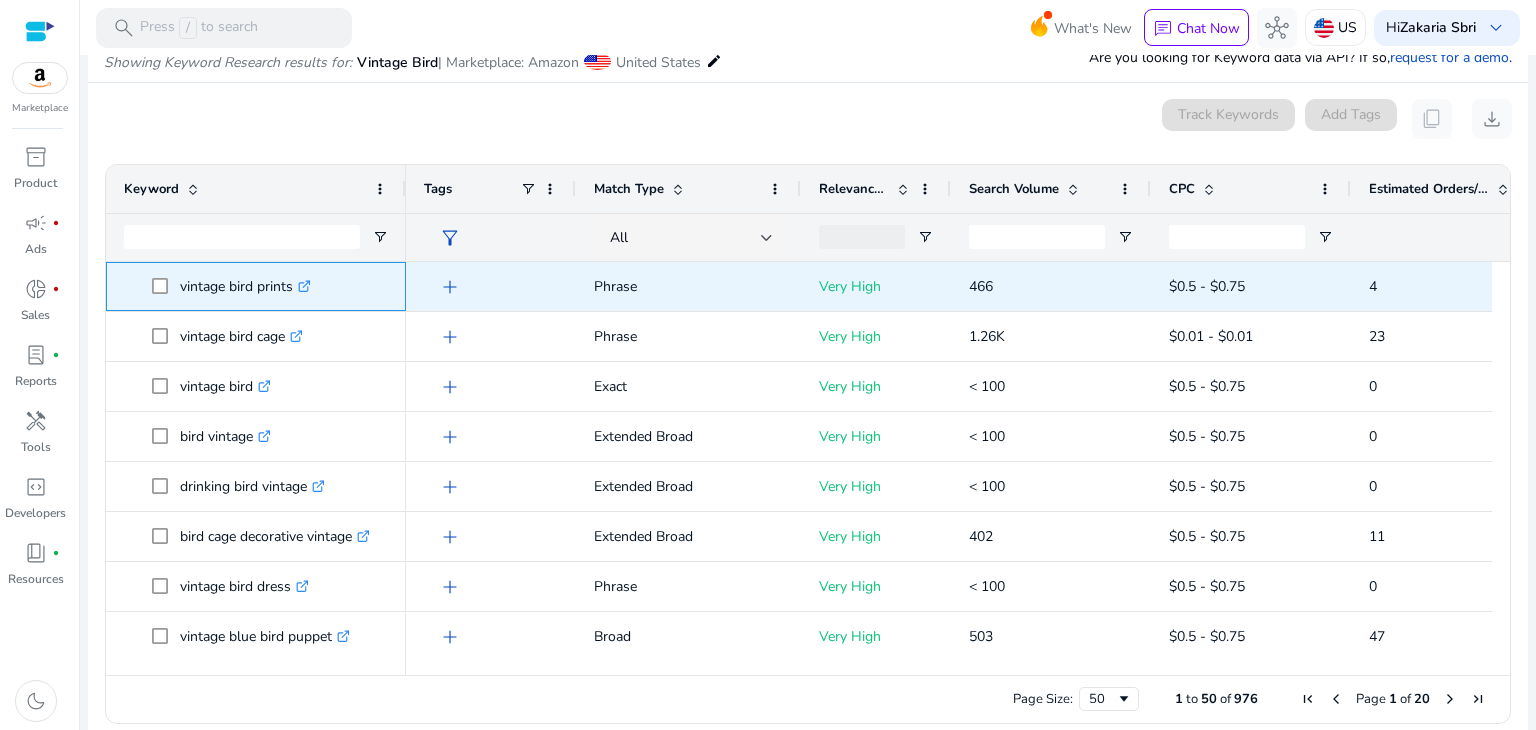 copy on "vintage bird prints" 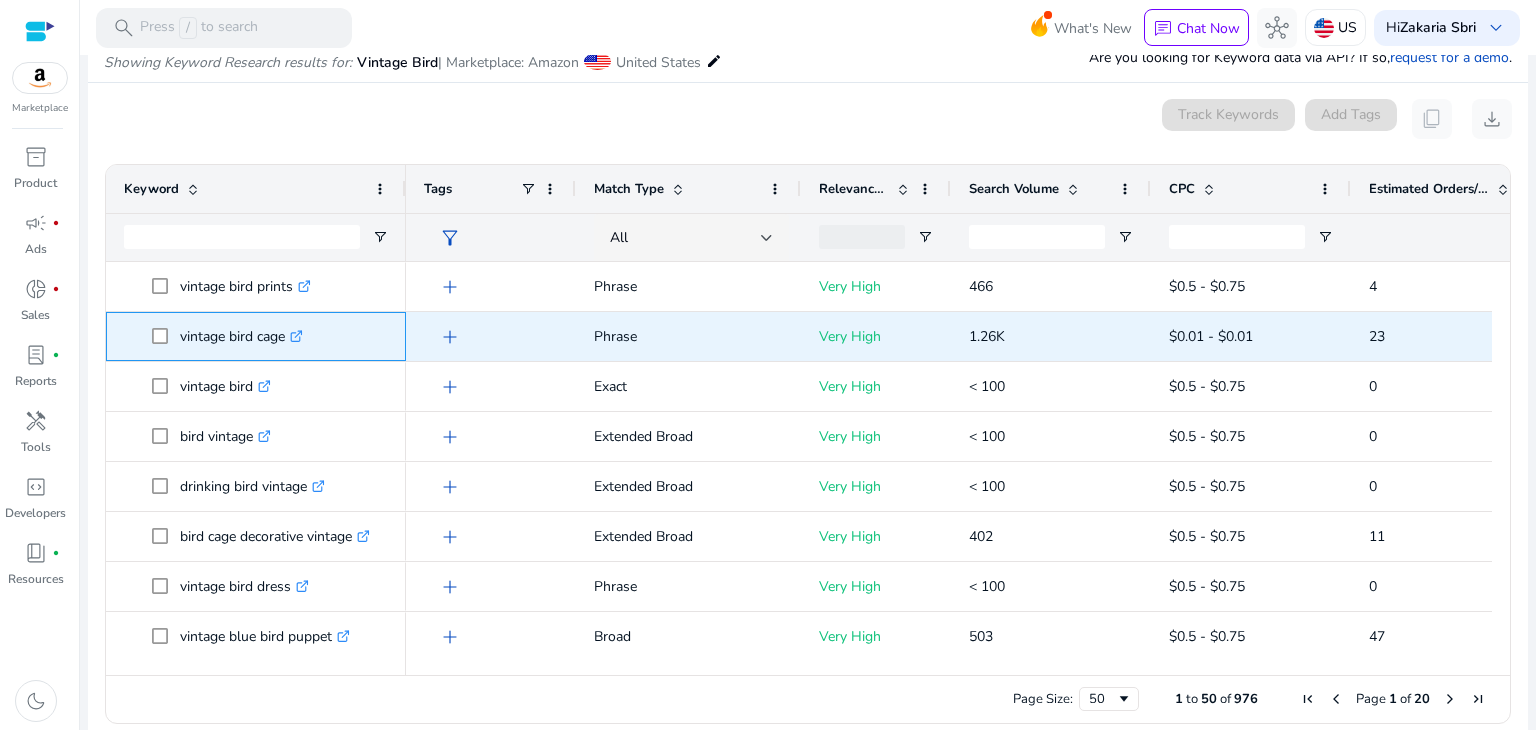 drag, startPoint x: 182, startPoint y: 339, endPoint x: 284, endPoint y: 340, distance: 102.0049 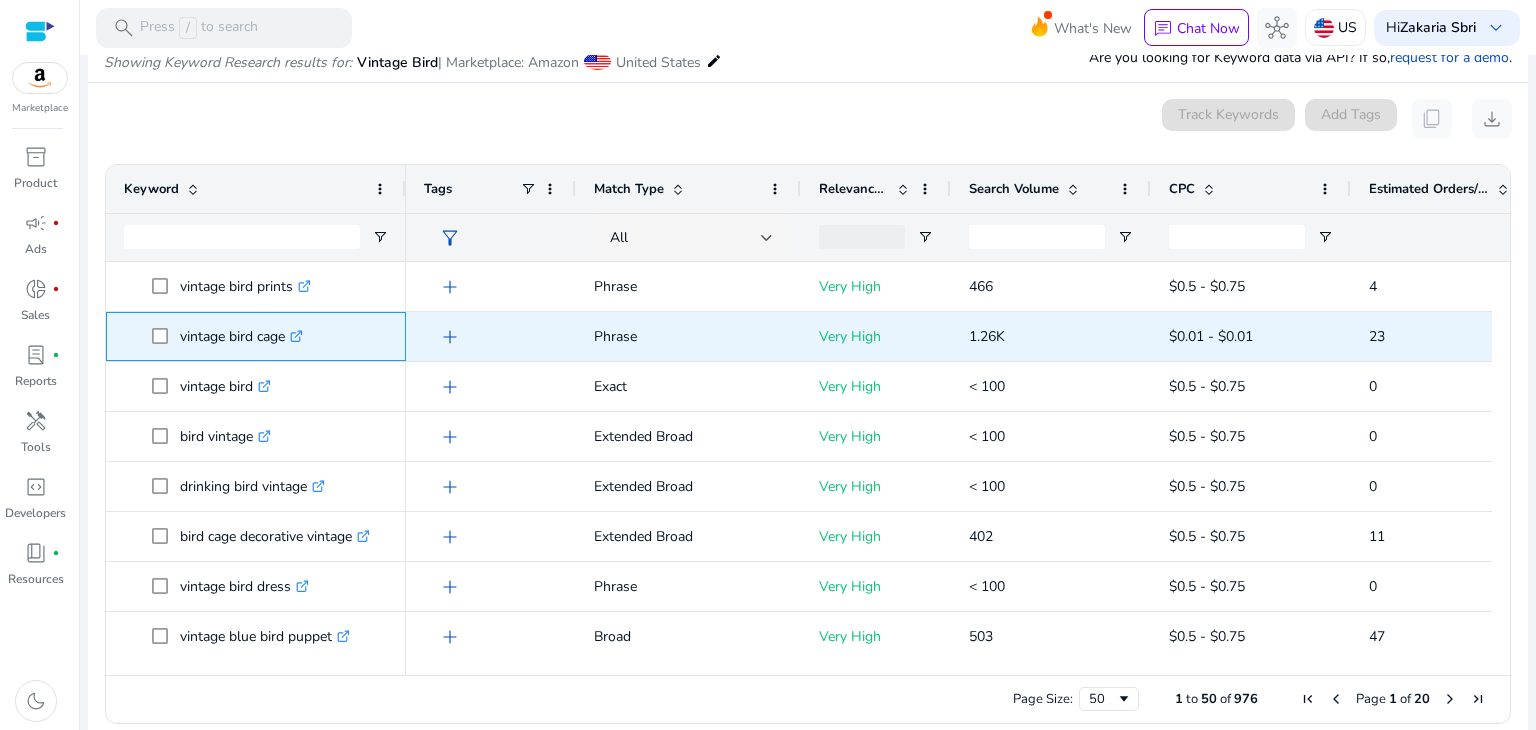 copy on "vintage bird cage" 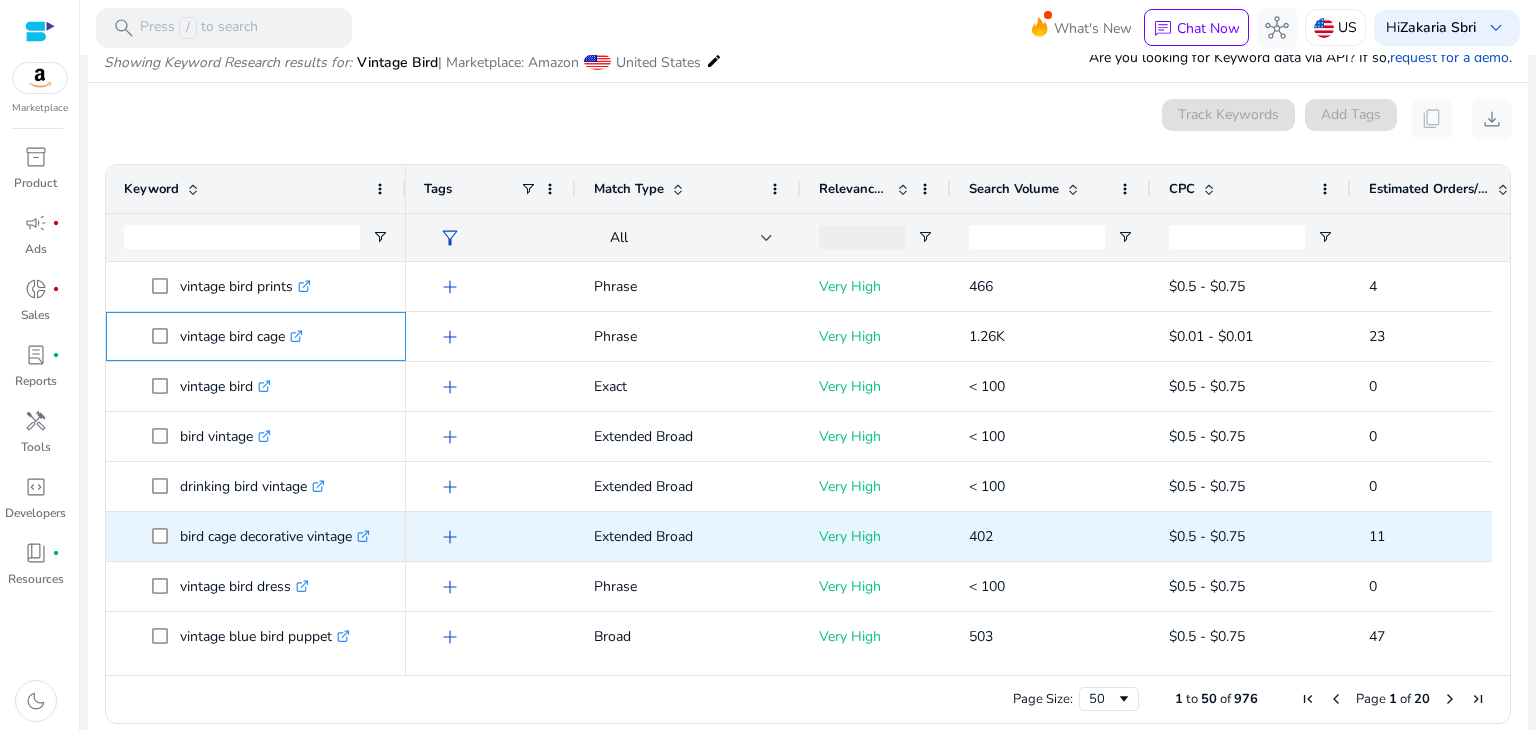 scroll, scrollTop: 72, scrollLeft: 0, axis: vertical 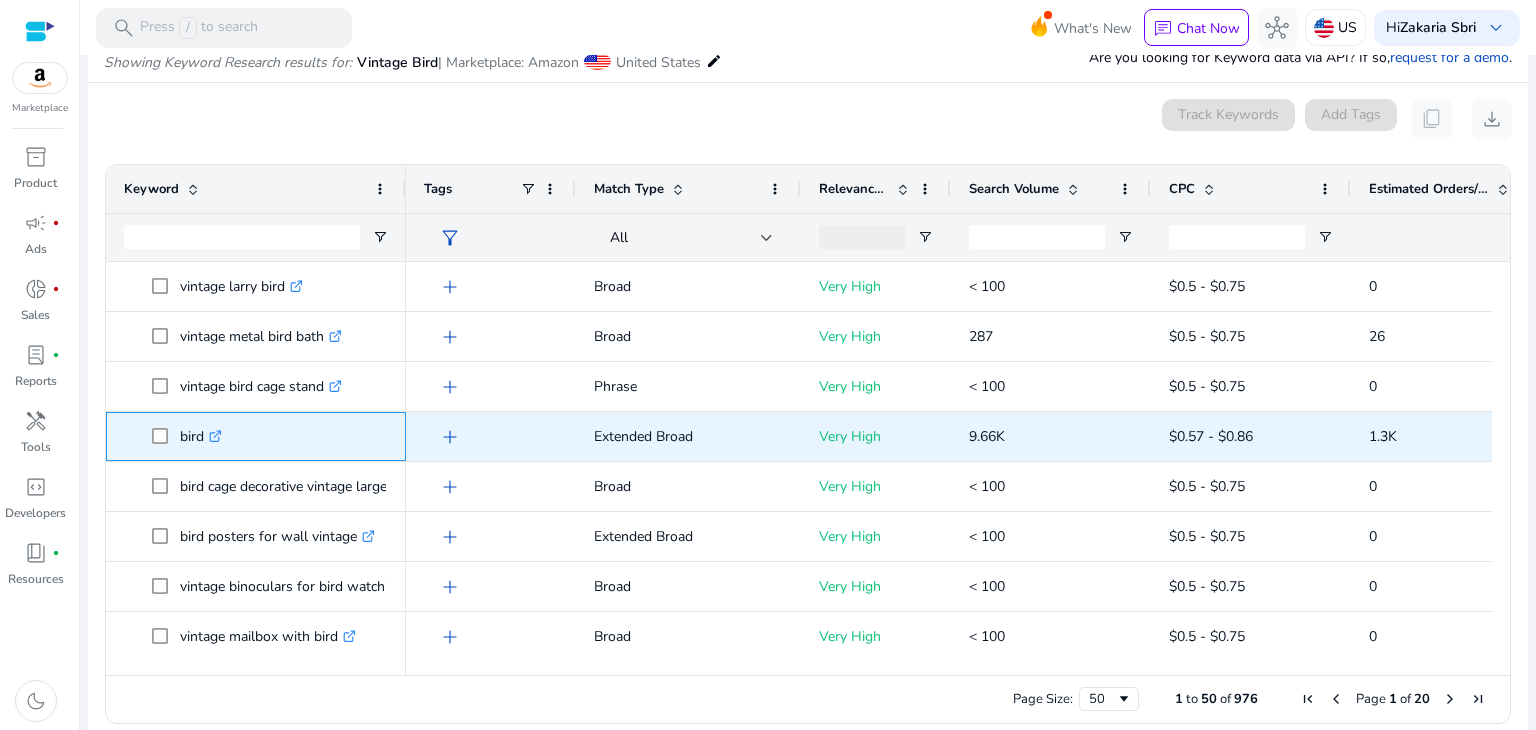 drag, startPoint x: 177, startPoint y: 433, endPoint x: 200, endPoint y: 435, distance: 23.086792 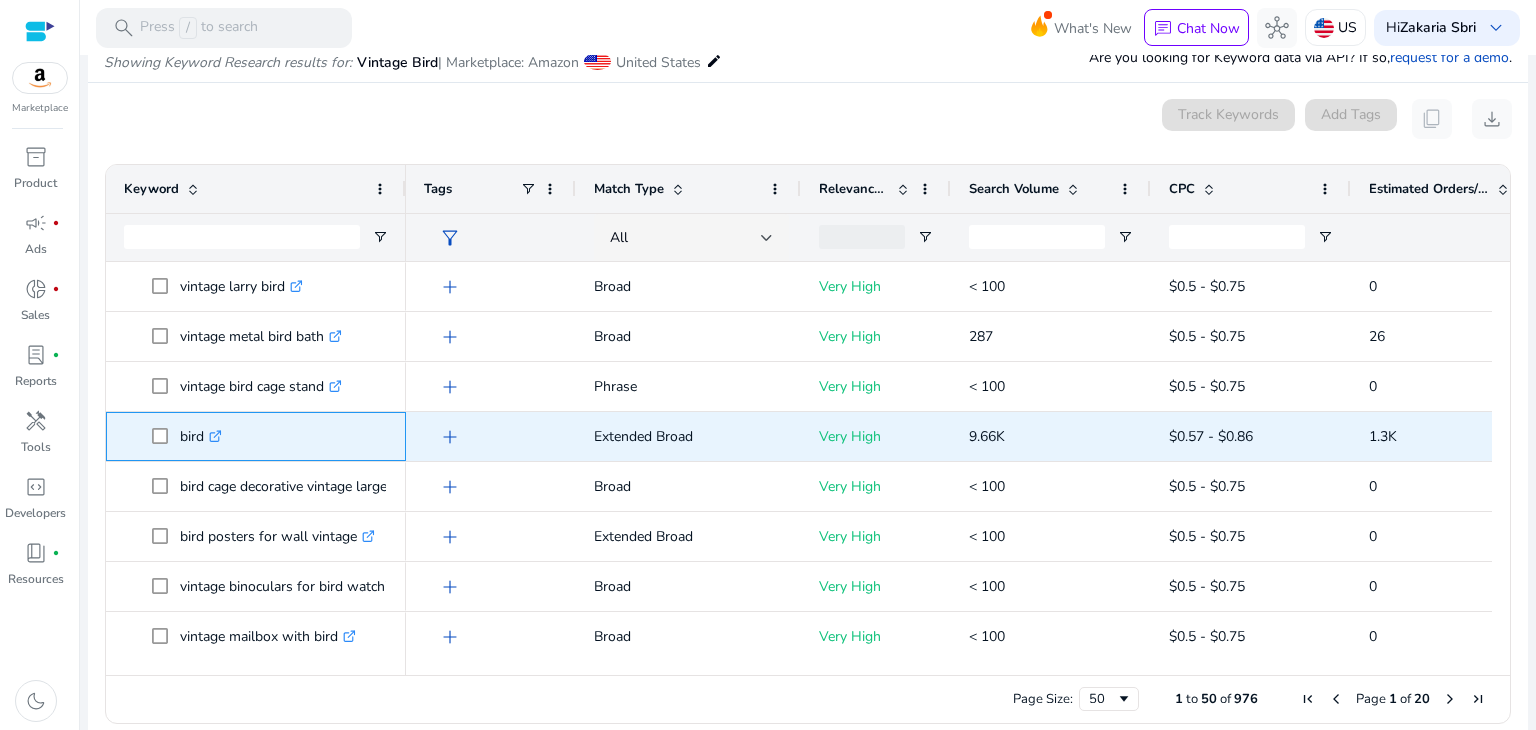 copy on "bird" 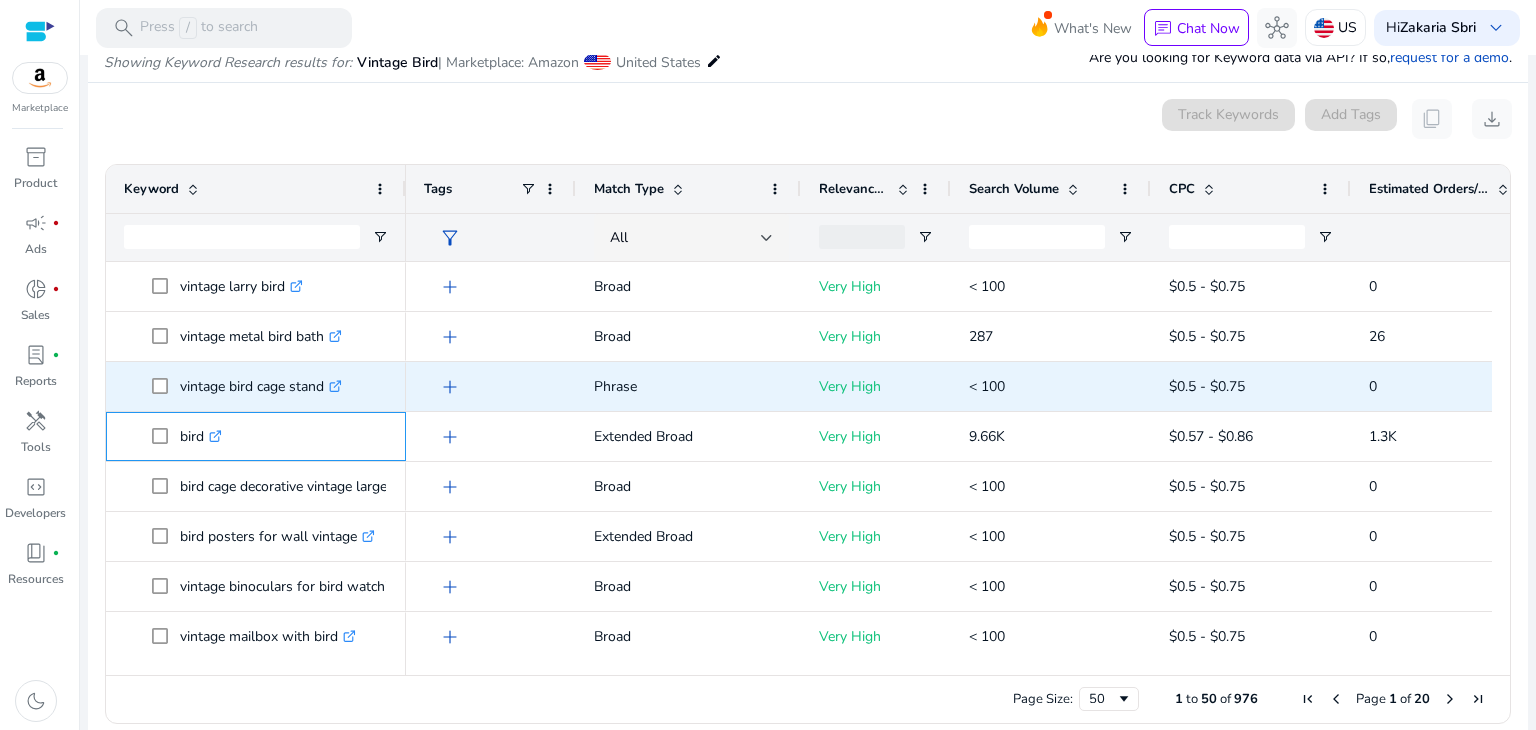 scroll, scrollTop: 1168, scrollLeft: 0, axis: vertical 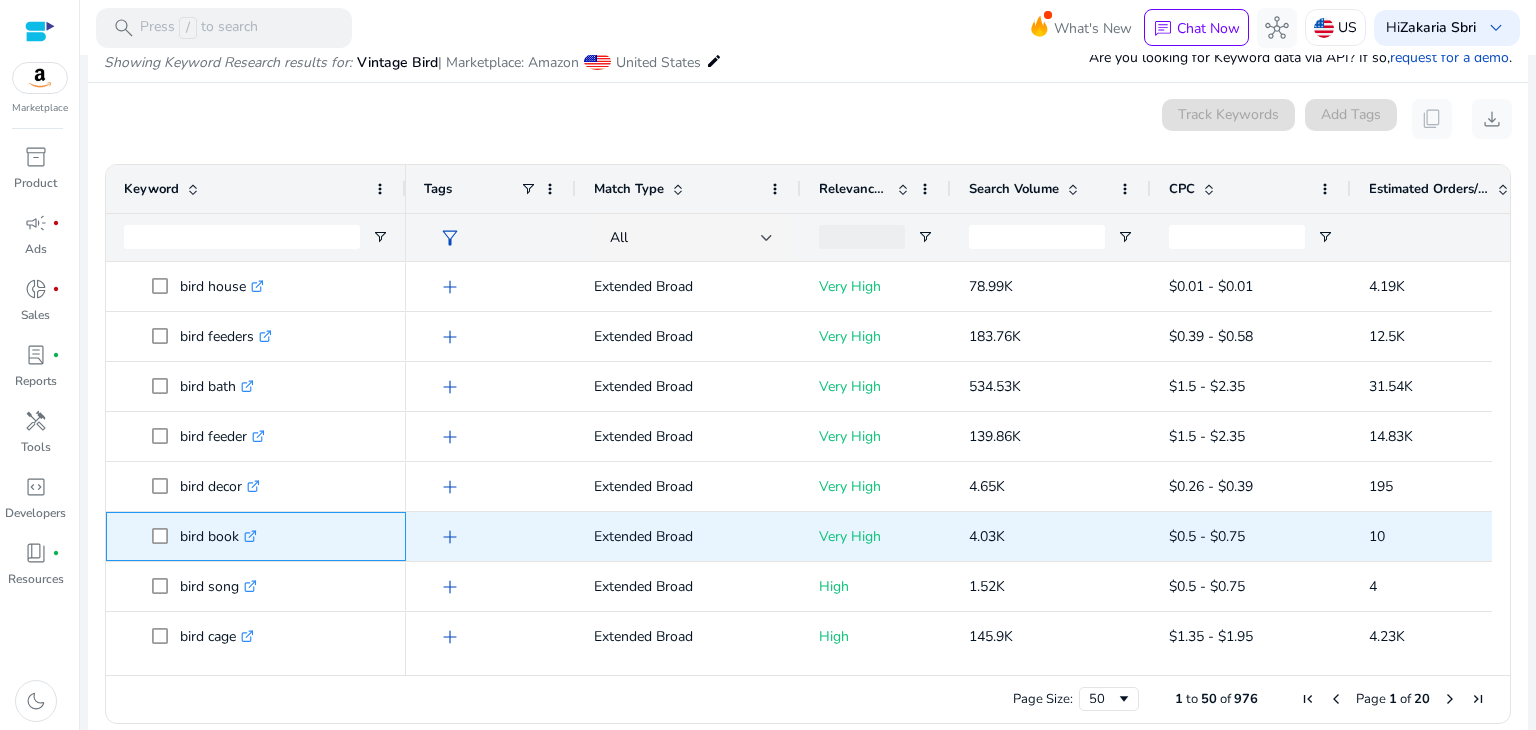drag, startPoint x: 181, startPoint y: 534, endPoint x: 236, endPoint y: 537, distance: 55.081757 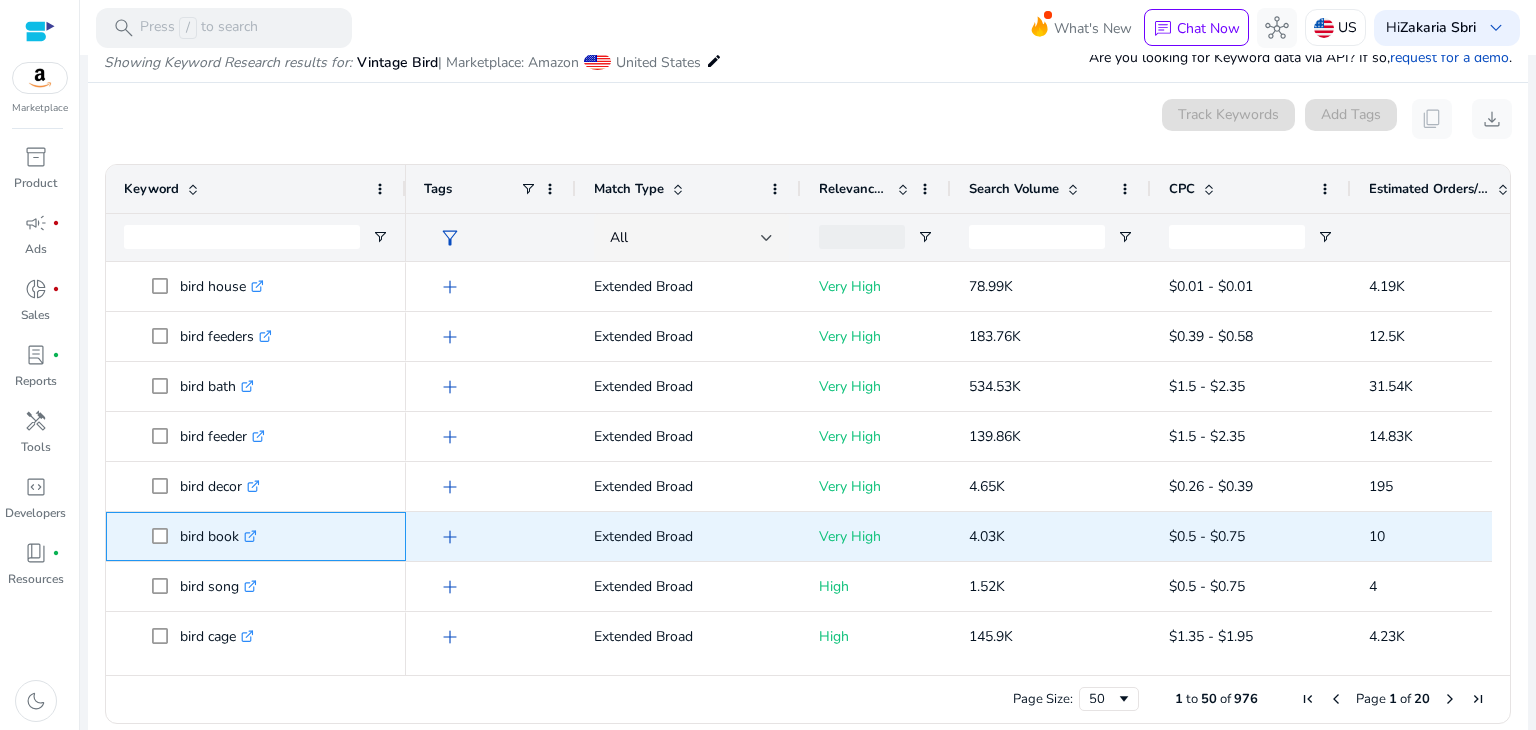 copy on "bird book" 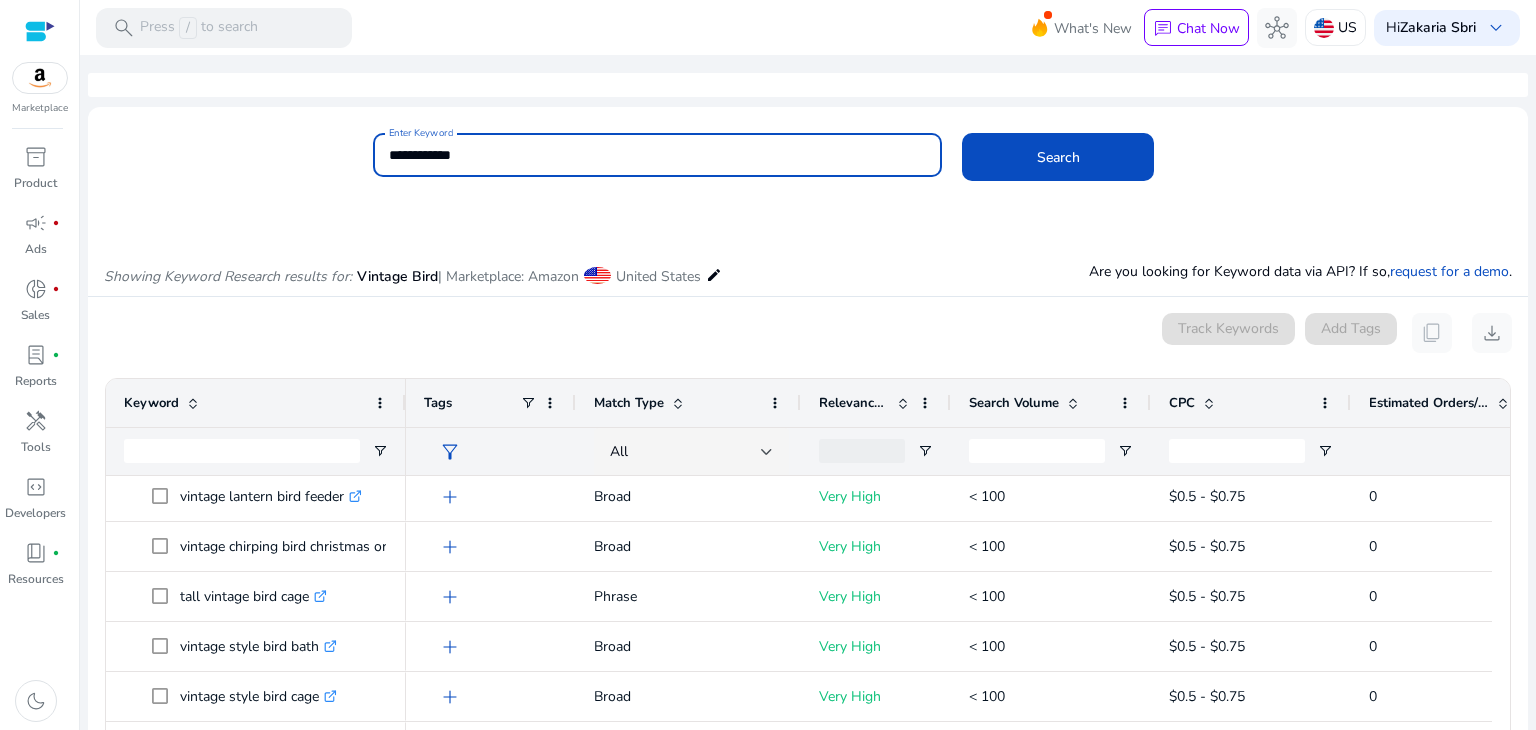 drag, startPoint x: 464, startPoint y: 151, endPoint x: 441, endPoint y: 159, distance: 24.351591 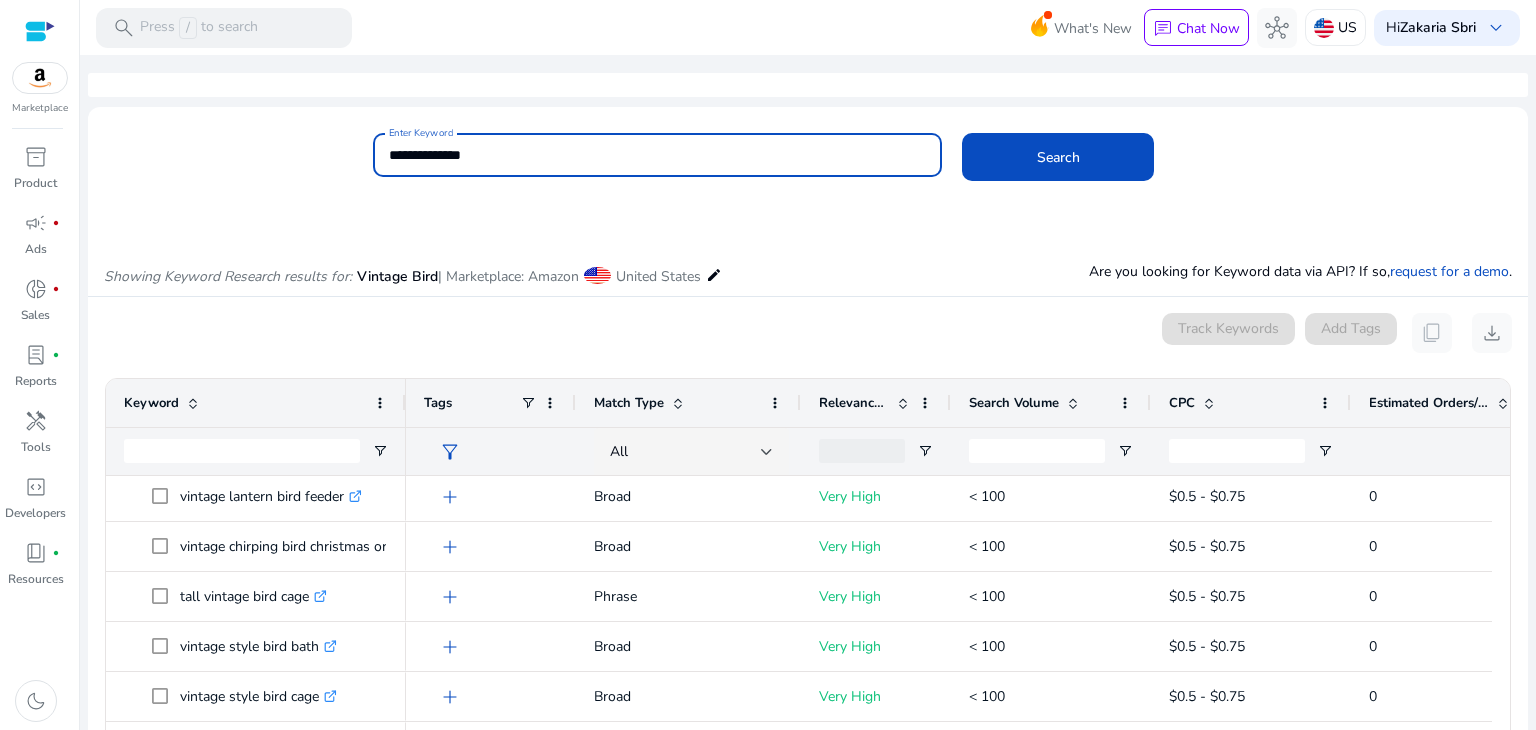 click on "Search" 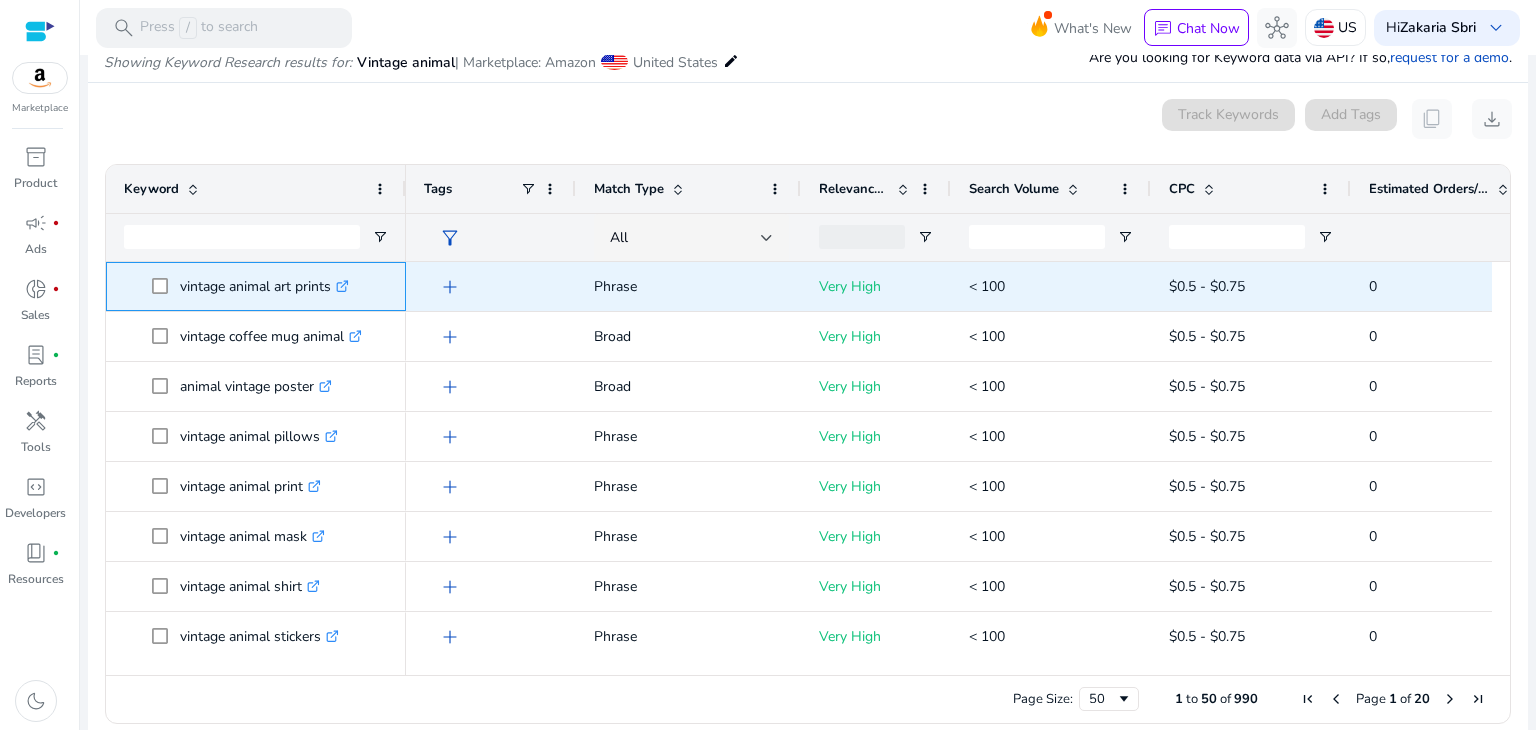 drag, startPoint x: 177, startPoint y: 283, endPoint x: 330, endPoint y: 298, distance: 153.73354 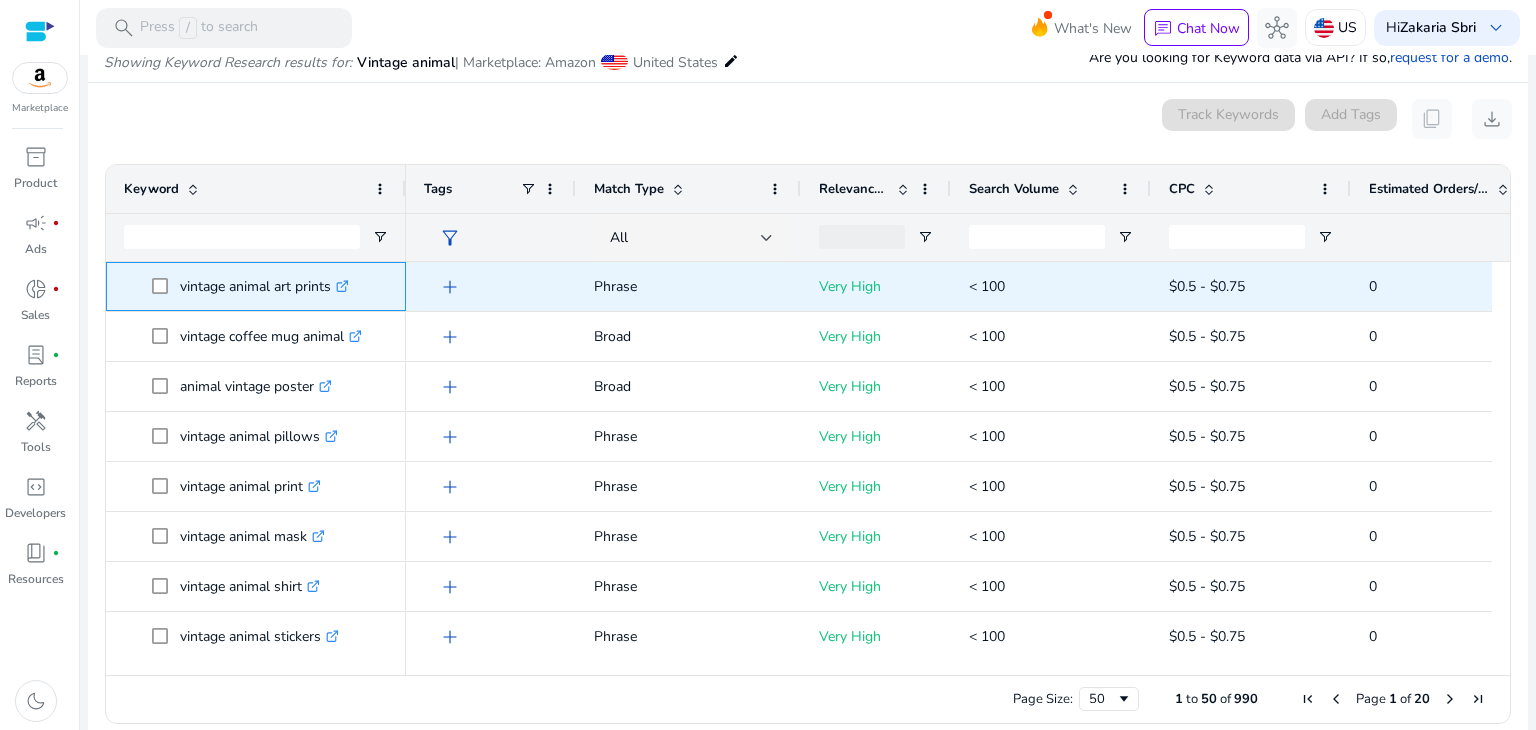 copy on "vintage animal art prints" 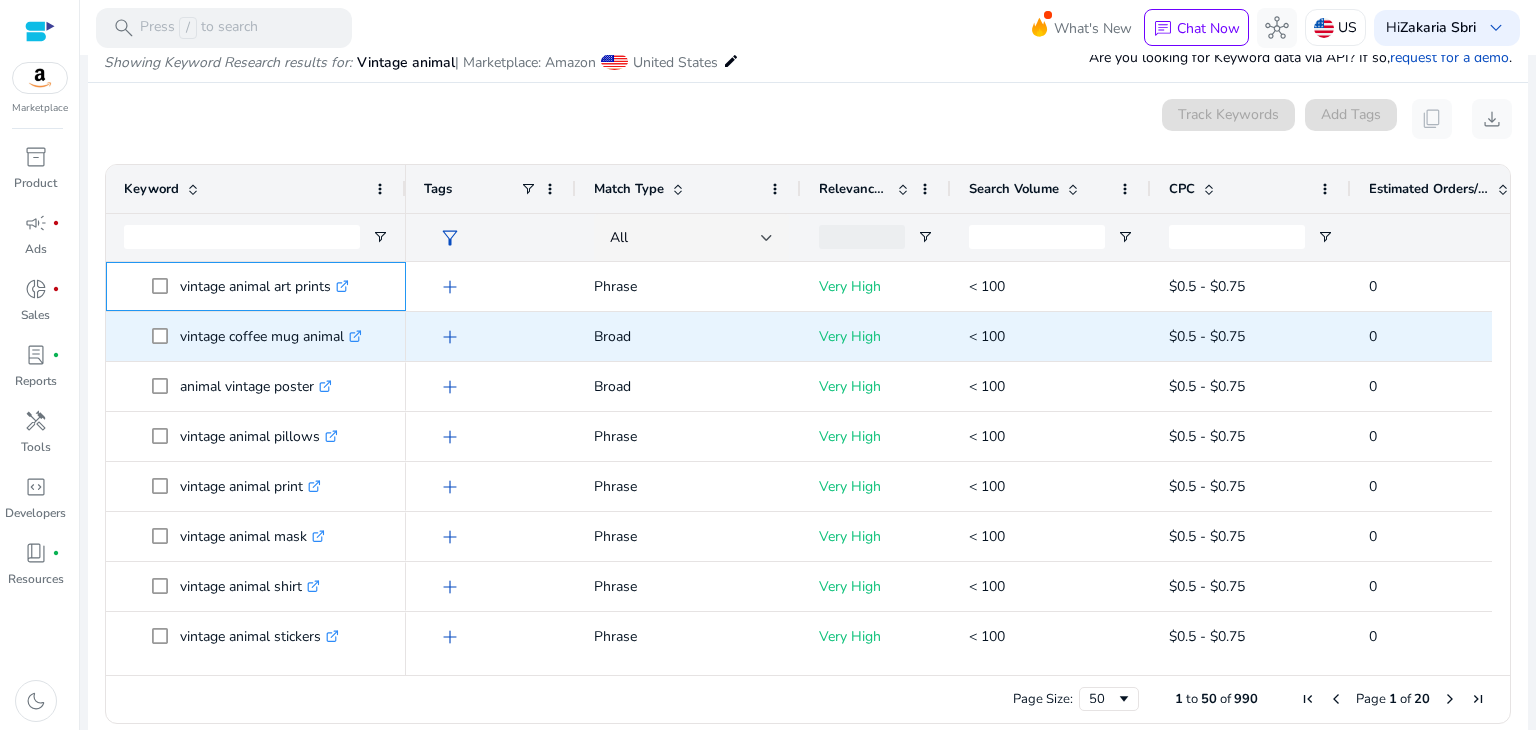 scroll, scrollTop: 41, scrollLeft: 0, axis: vertical 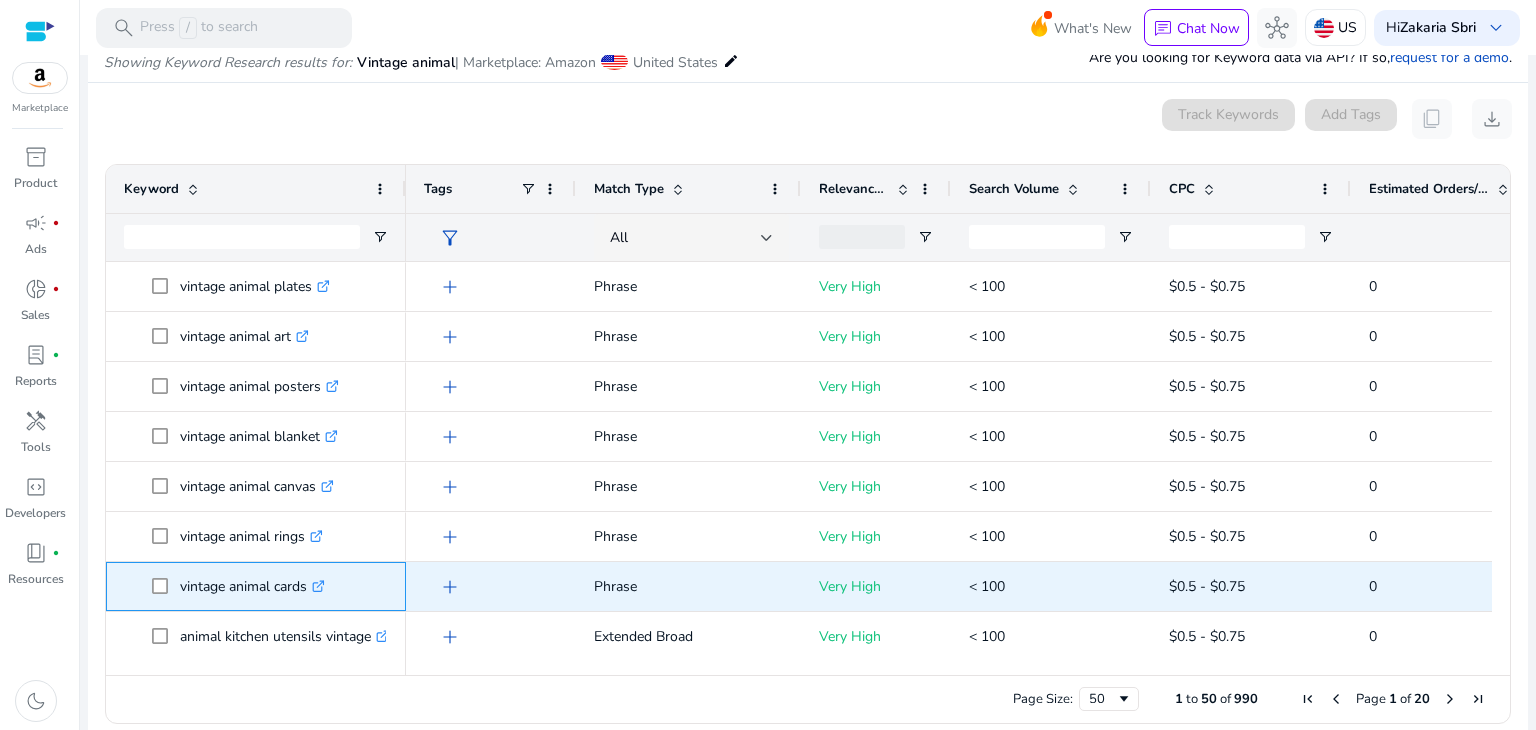 drag, startPoint x: 180, startPoint y: 584, endPoint x: 309, endPoint y: 578, distance: 129.13947 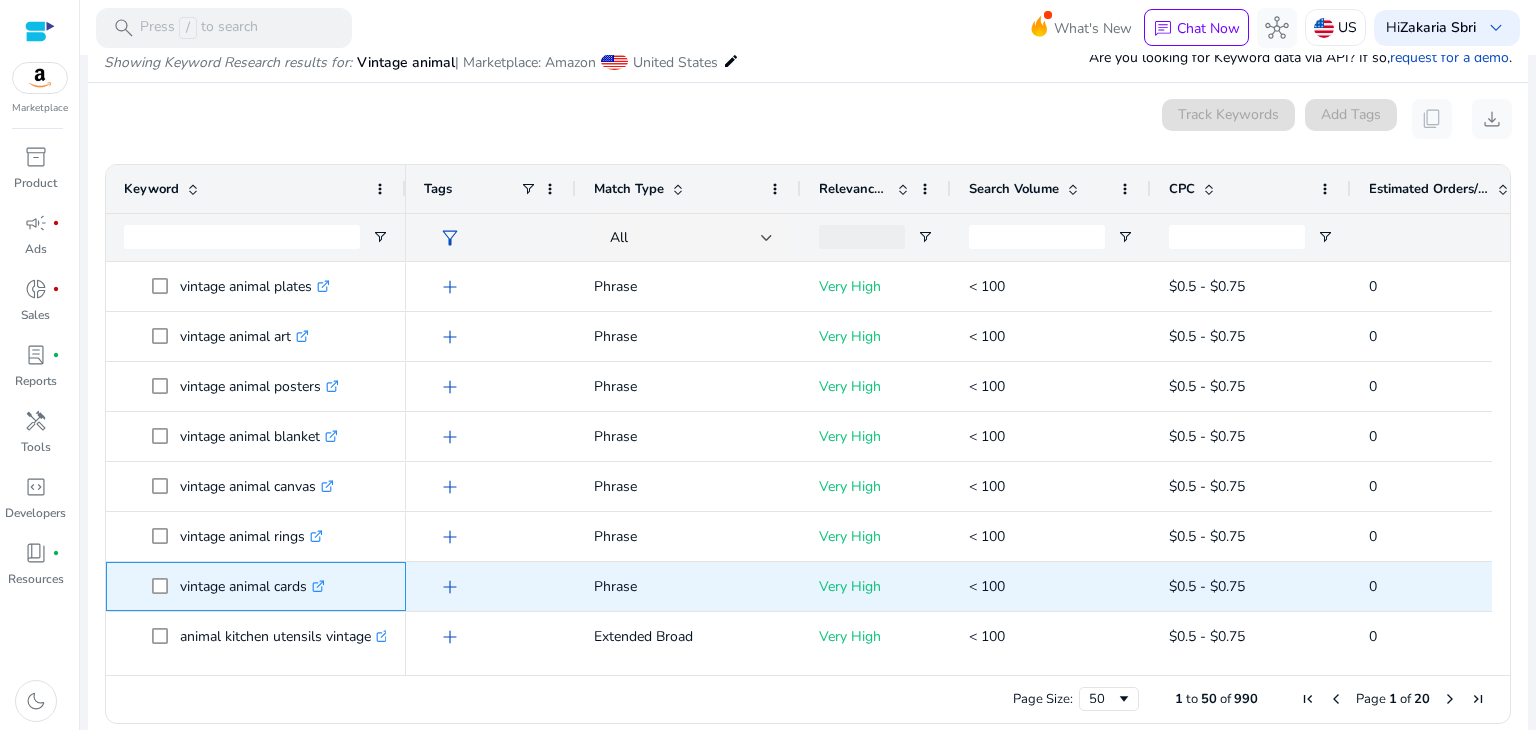 copy on "vintage animal cards" 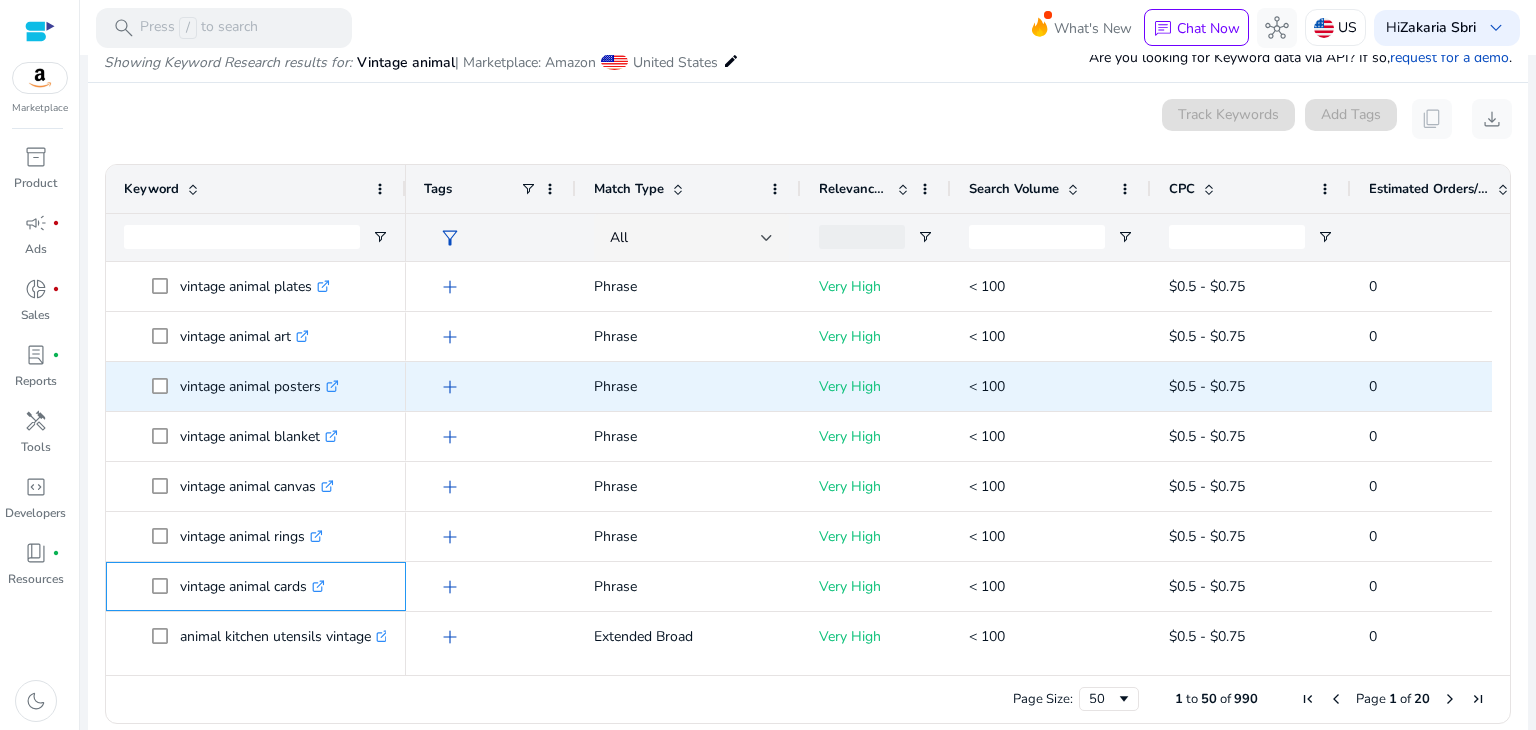scroll, scrollTop: 691, scrollLeft: 0, axis: vertical 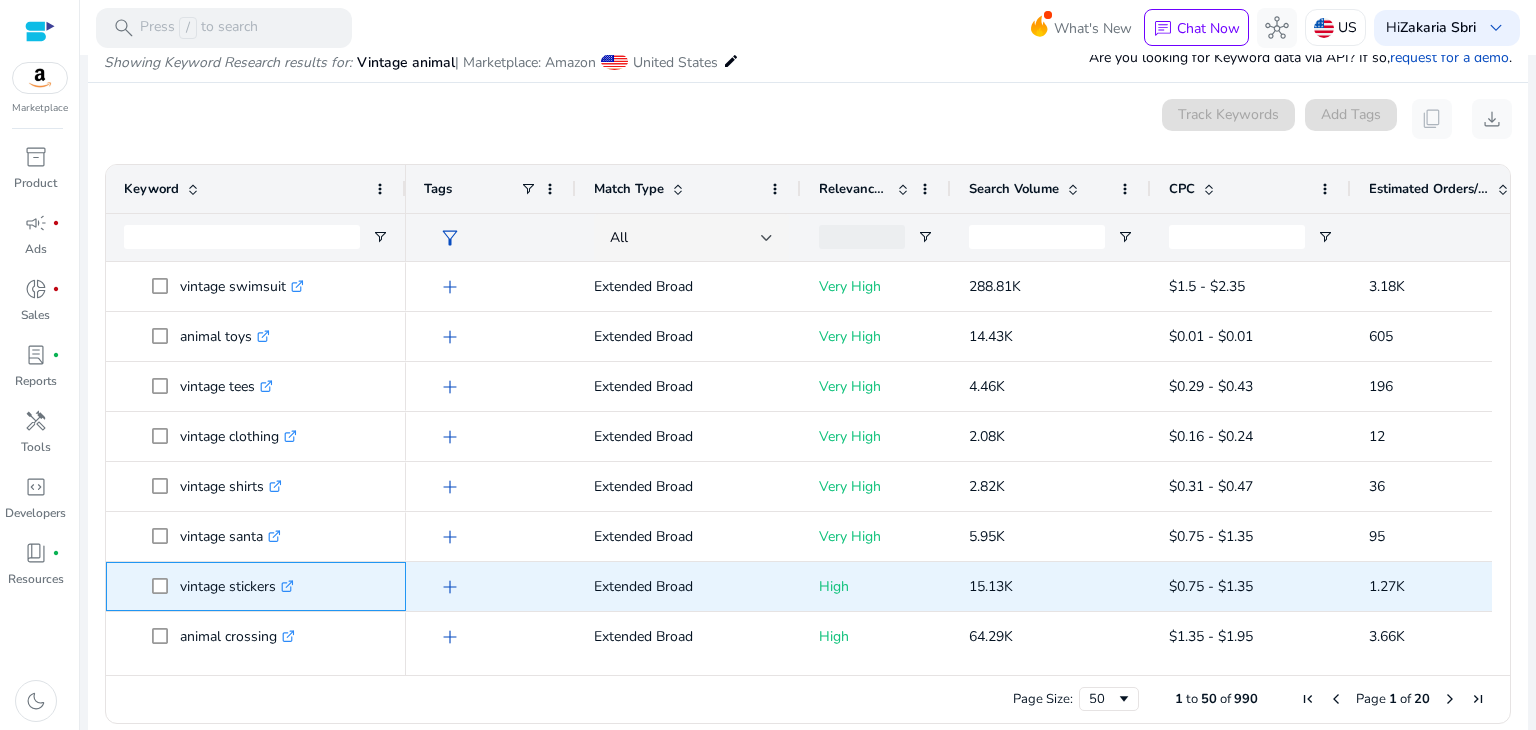drag, startPoint x: 181, startPoint y: 585, endPoint x: 273, endPoint y: 588, distance: 92.0489 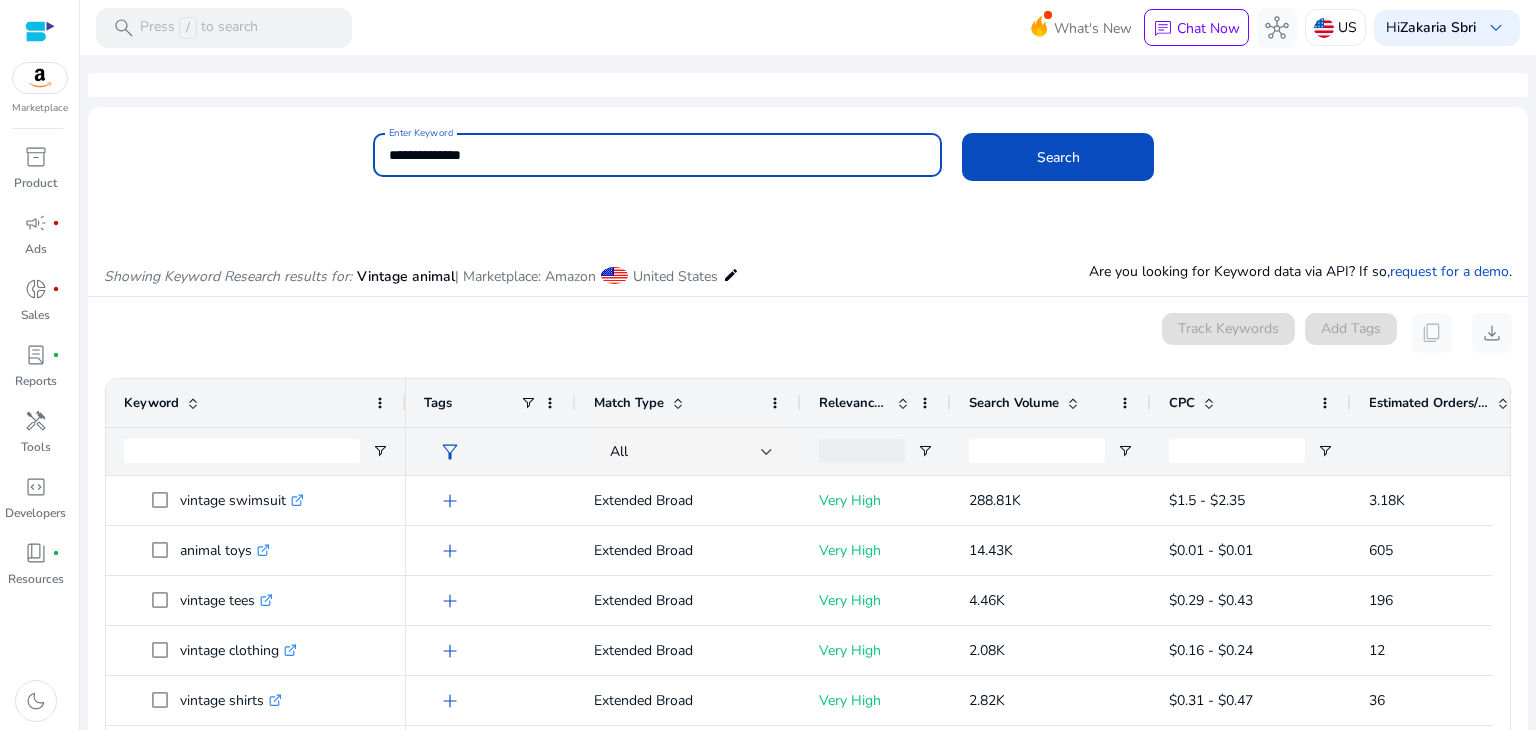 drag, startPoint x: 496, startPoint y: 157, endPoint x: 440, endPoint y: 166, distance: 56.718605 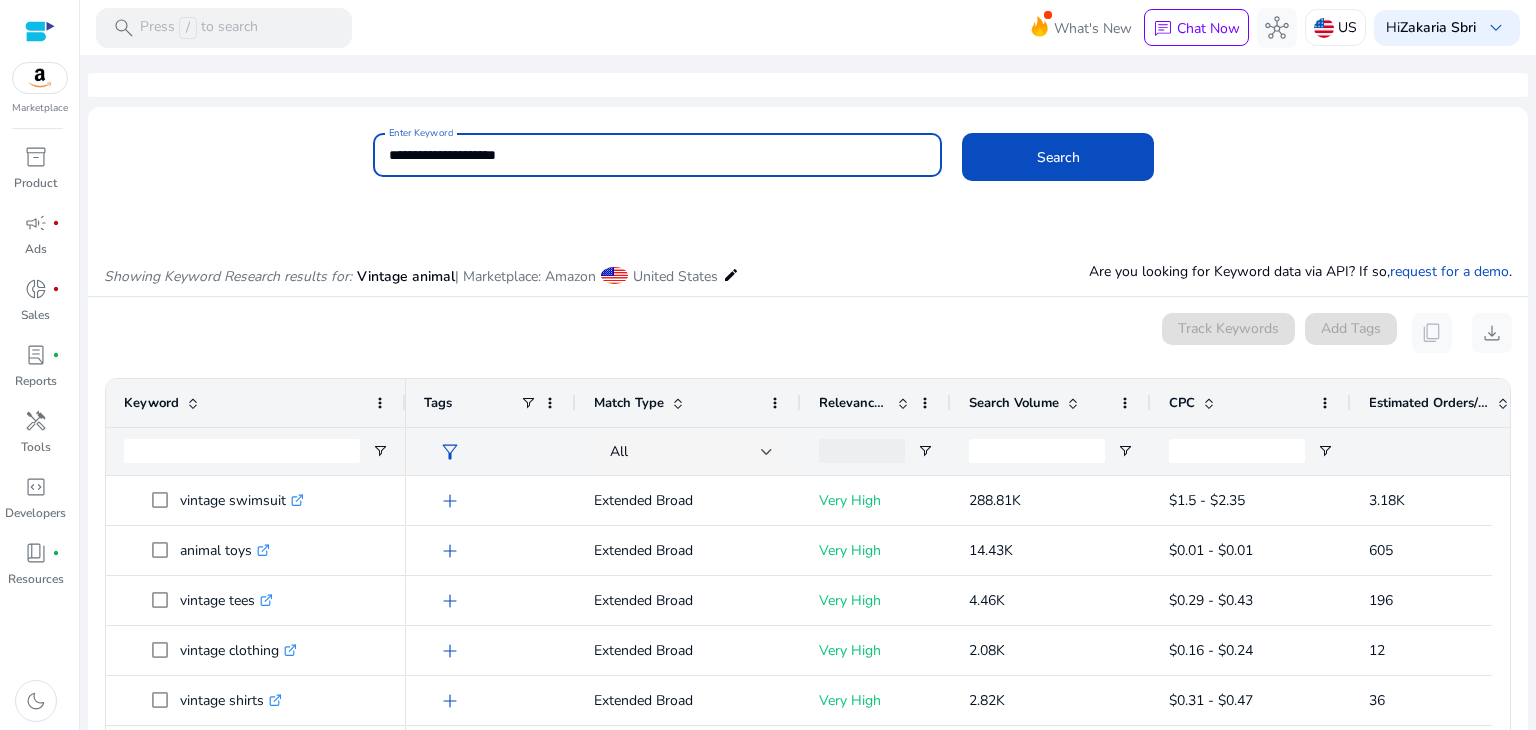 type on "**********" 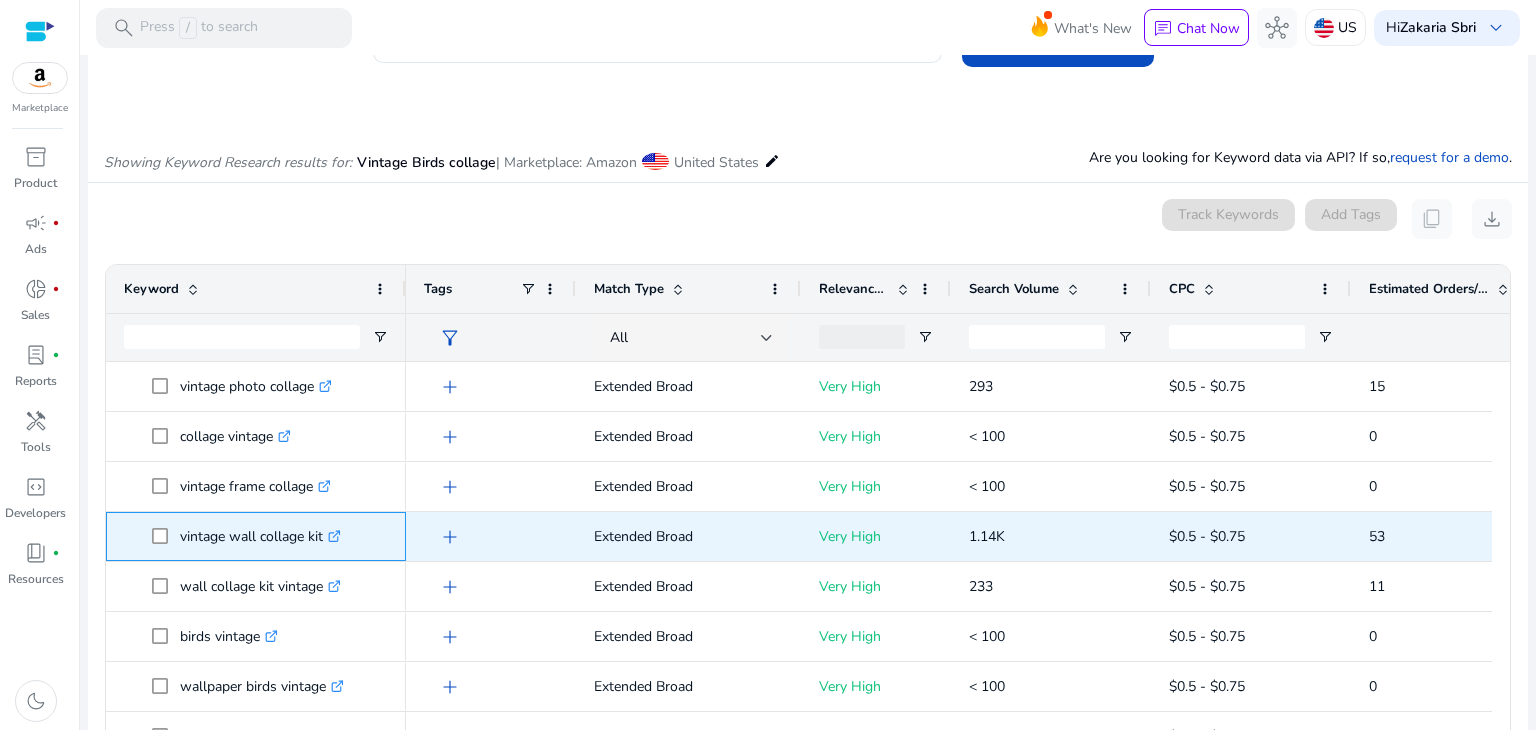 drag, startPoint x: 180, startPoint y: 536, endPoint x: 322, endPoint y: 538, distance: 142.01408 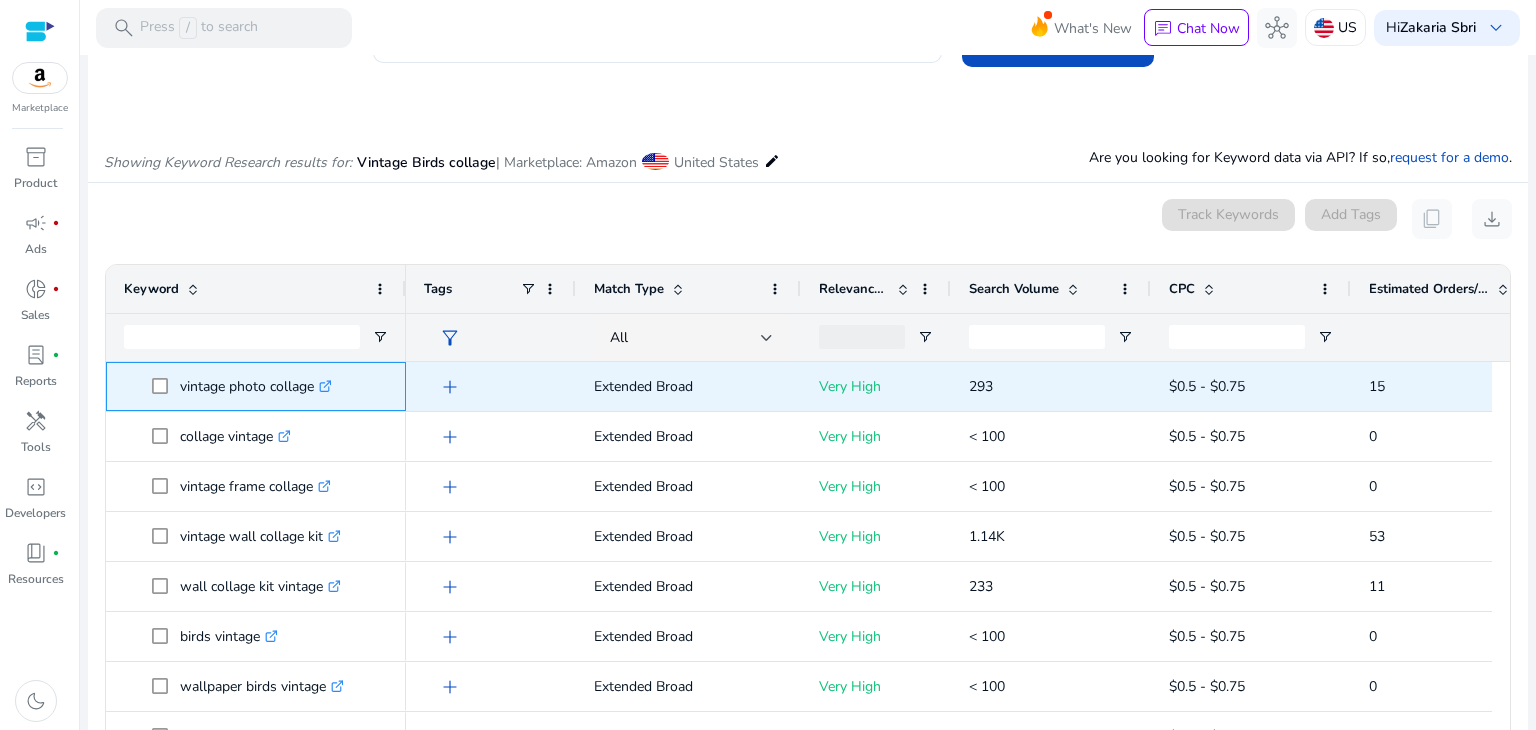 drag, startPoint x: 181, startPoint y: 383, endPoint x: 316, endPoint y: 391, distance: 135.23683 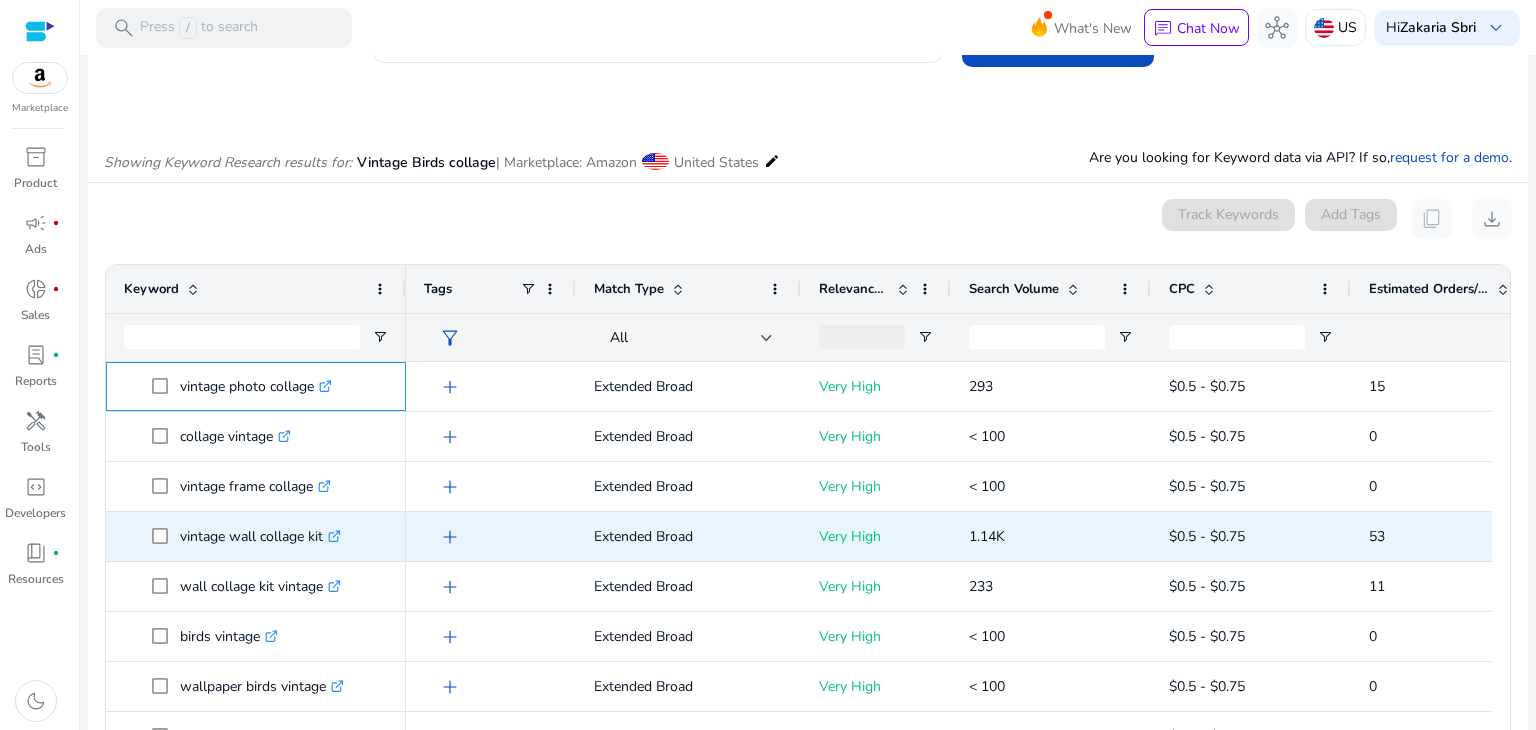 scroll, scrollTop: 120, scrollLeft: 0, axis: vertical 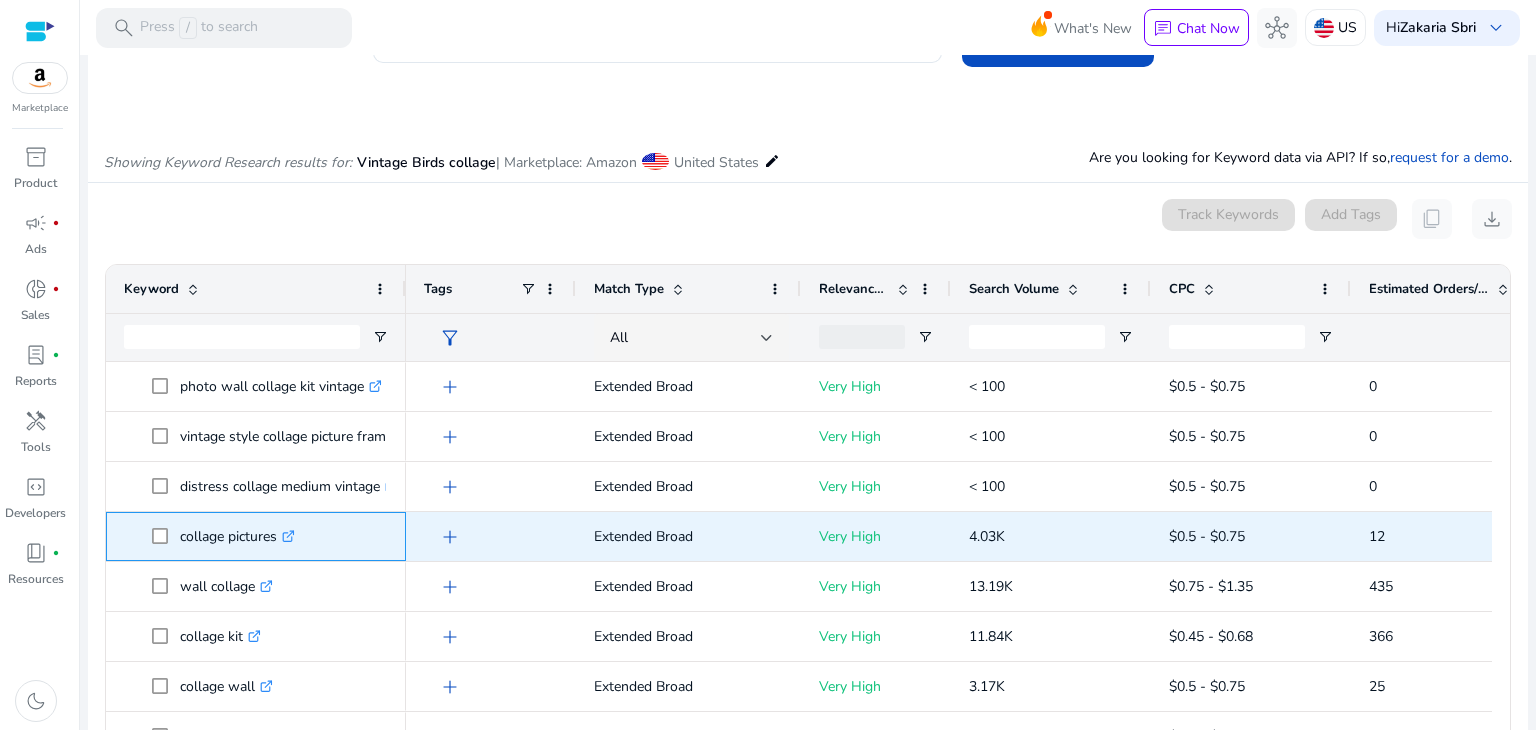 drag, startPoint x: 180, startPoint y: 535, endPoint x: 276, endPoint y: 545, distance: 96.519424 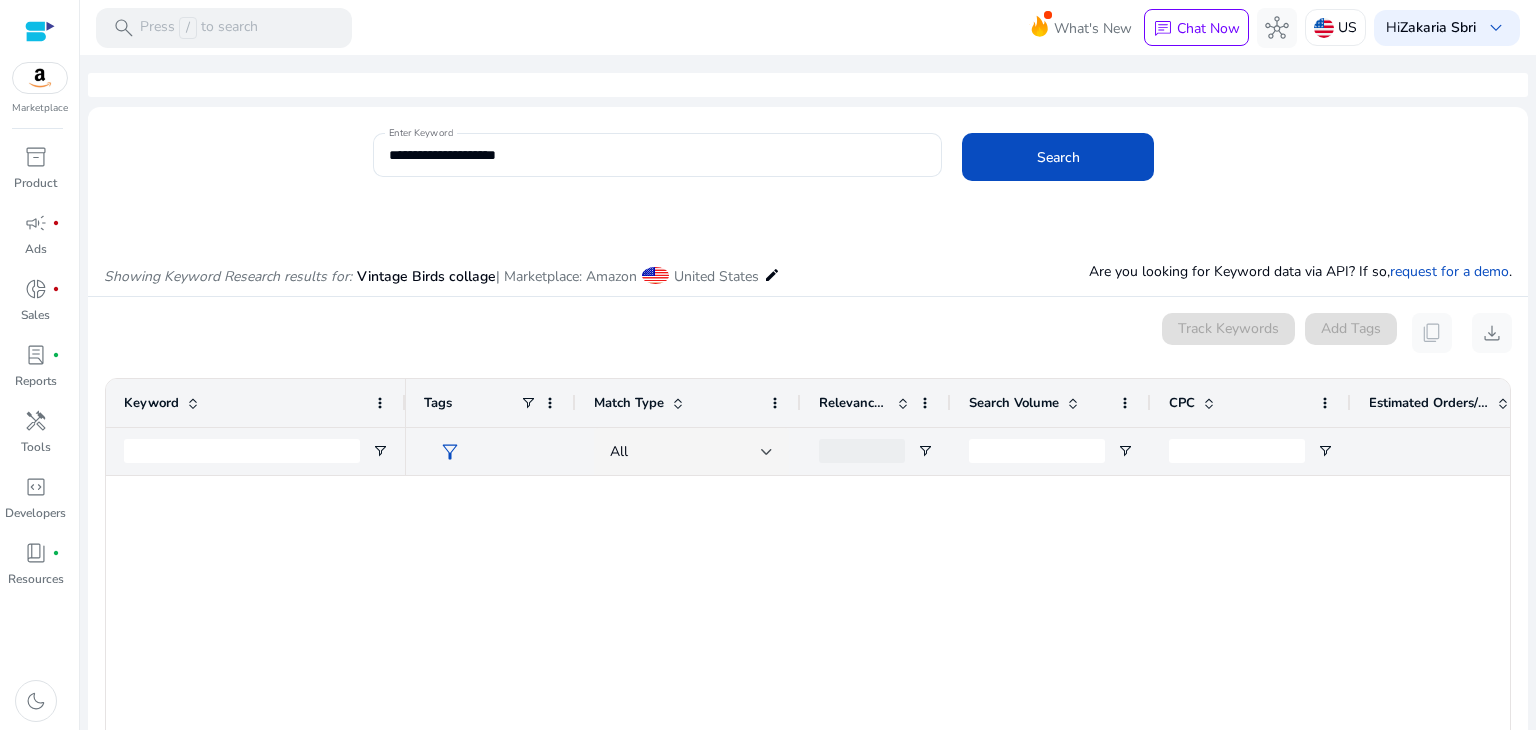 scroll, scrollTop: 0, scrollLeft: 0, axis: both 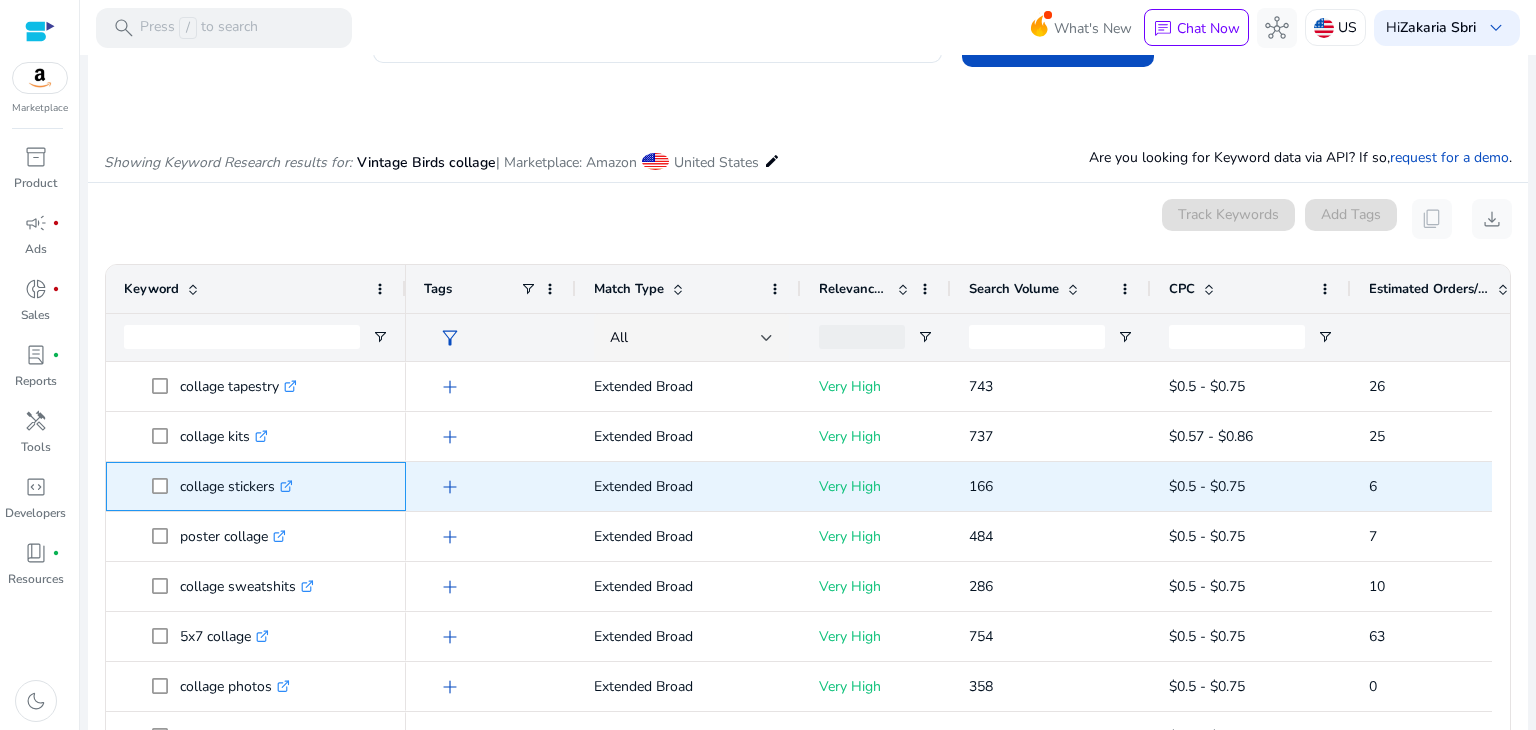 drag, startPoint x: 179, startPoint y: 485, endPoint x: 273, endPoint y: 481, distance: 94.08507 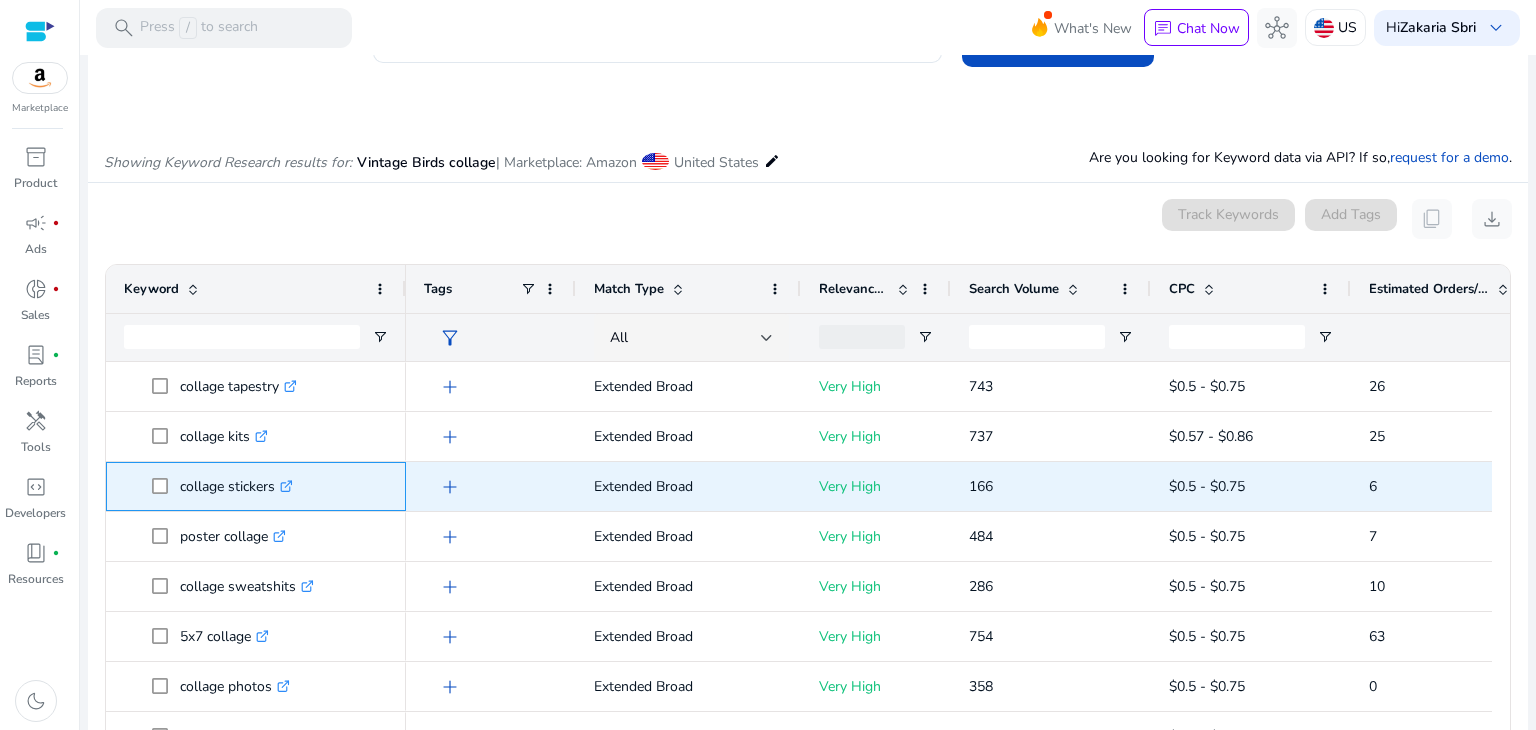 copy on "collage stickers" 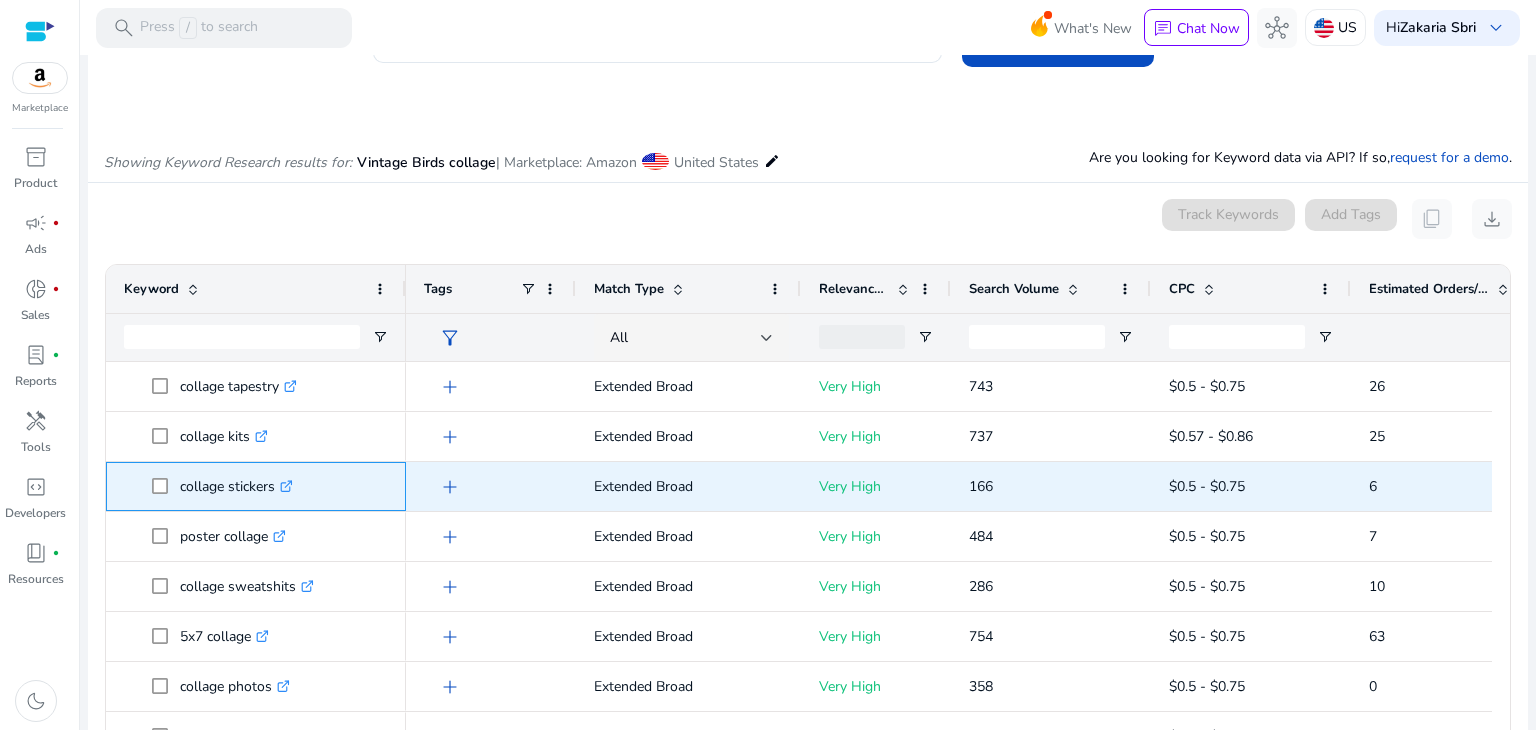 scroll, scrollTop: 2000, scrollLeft: 0, axis: vertical 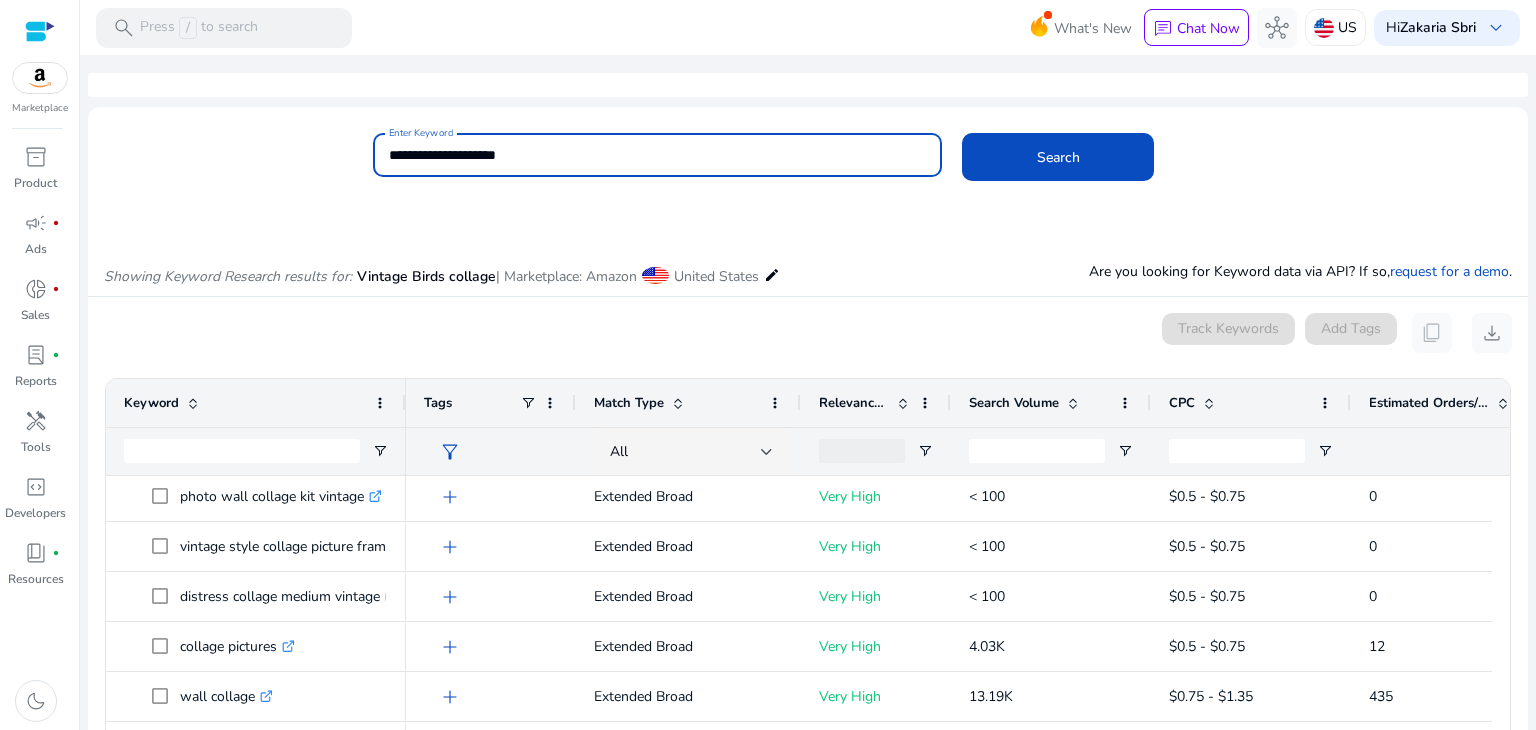 drag, startPoint x: 538, startPoint y: 154, endPoint x: 478, endPoint y: 159, distance: 60.207973 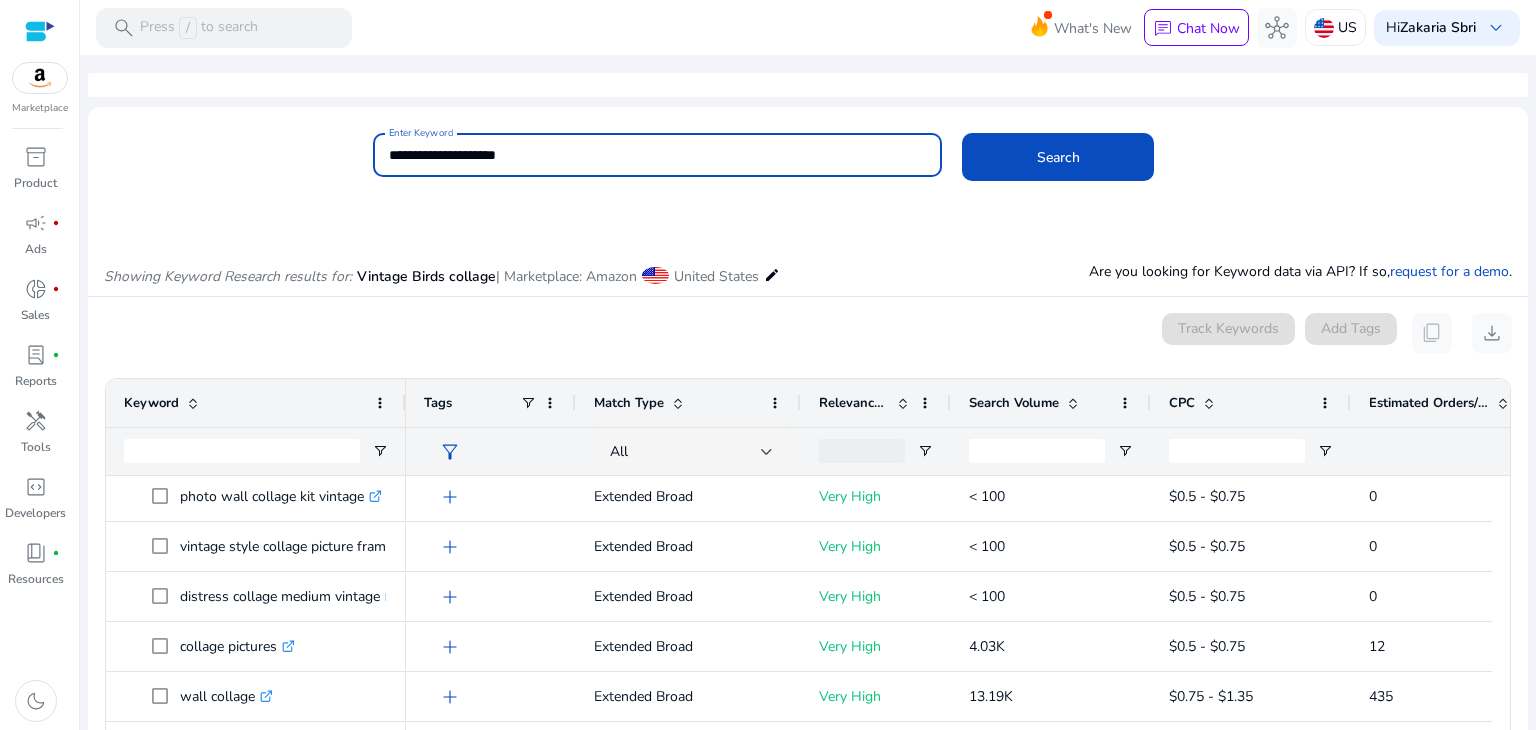 paste on "*********" 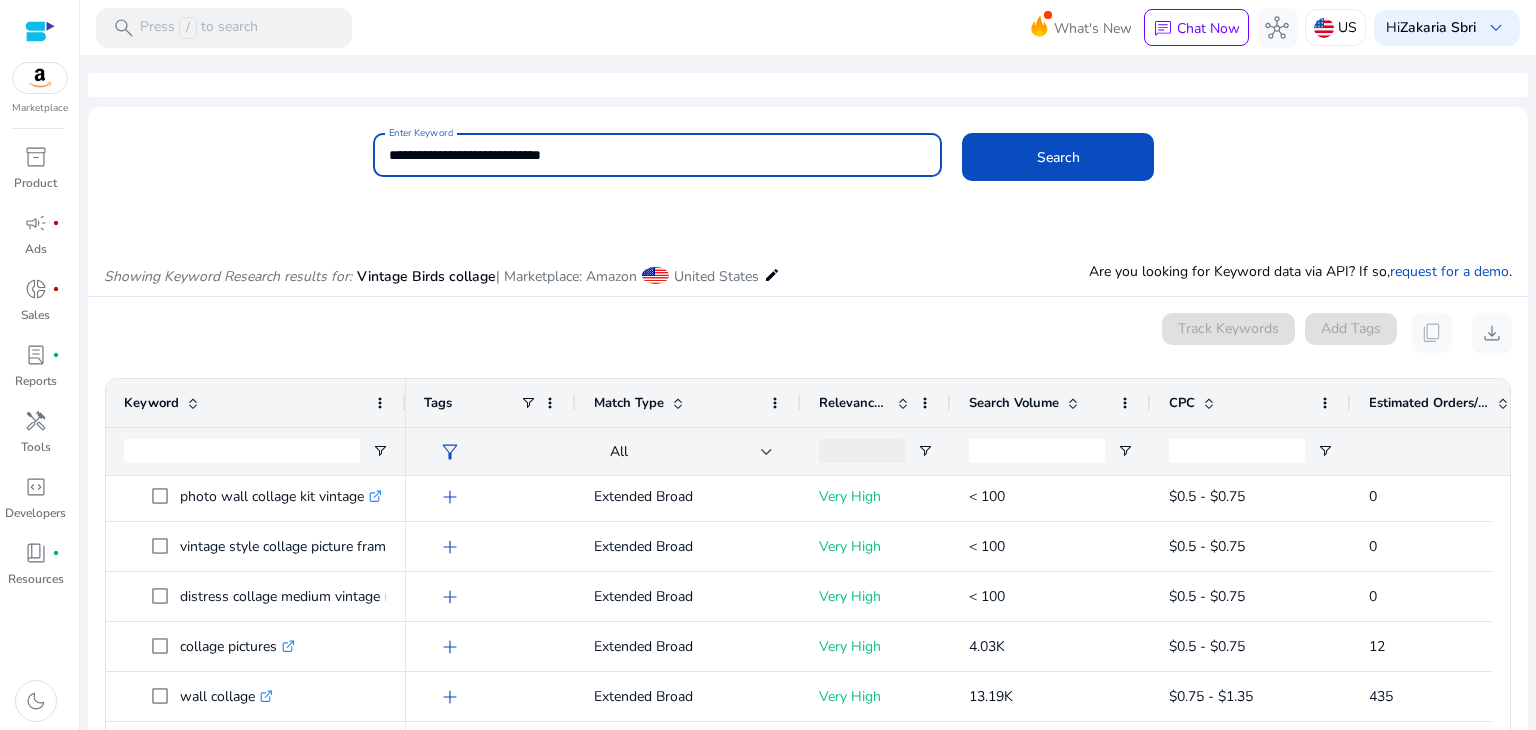 type on "**********" 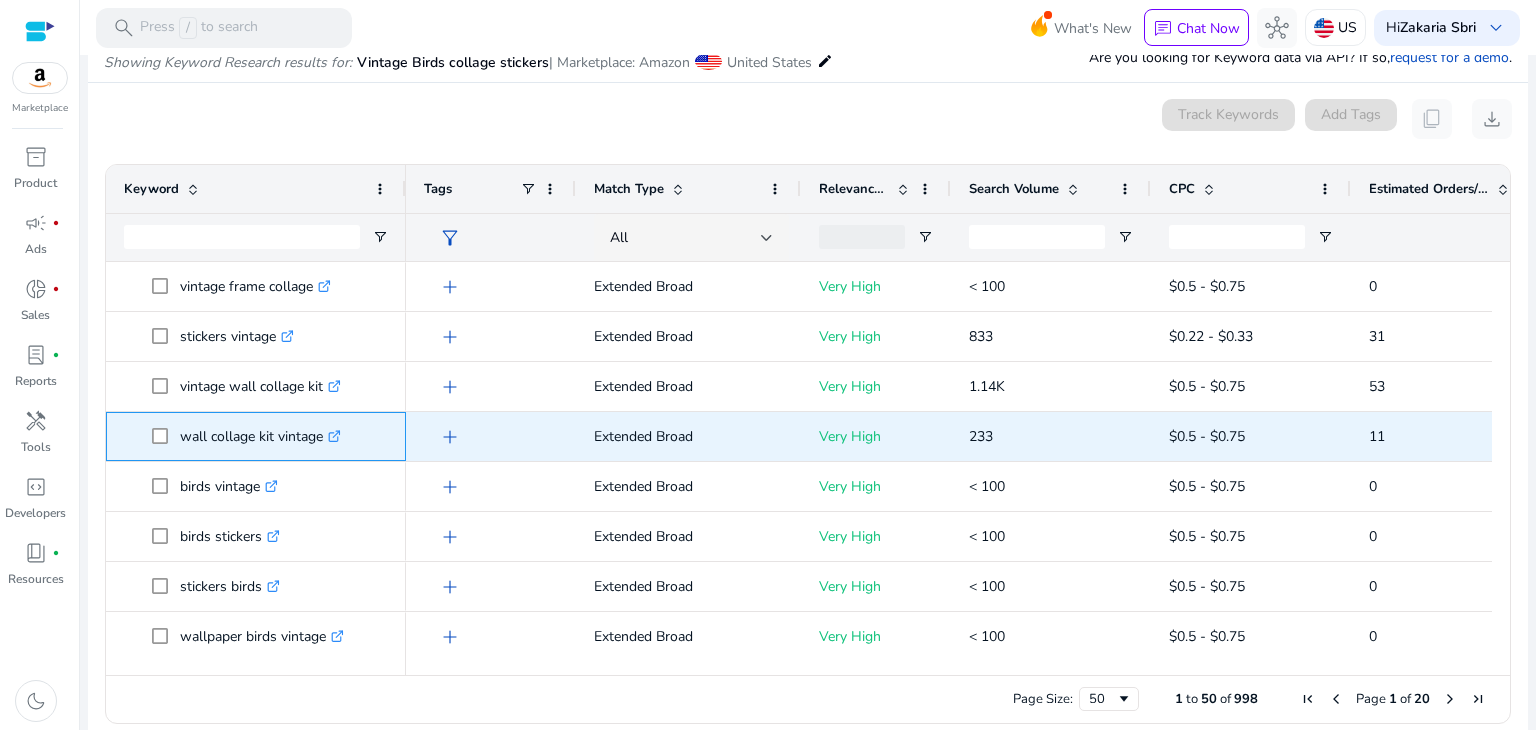 drag, startPoint x: 181, startPoint y: 434, endPoint x: 334, endPoint y: 437, distance: 153.0294 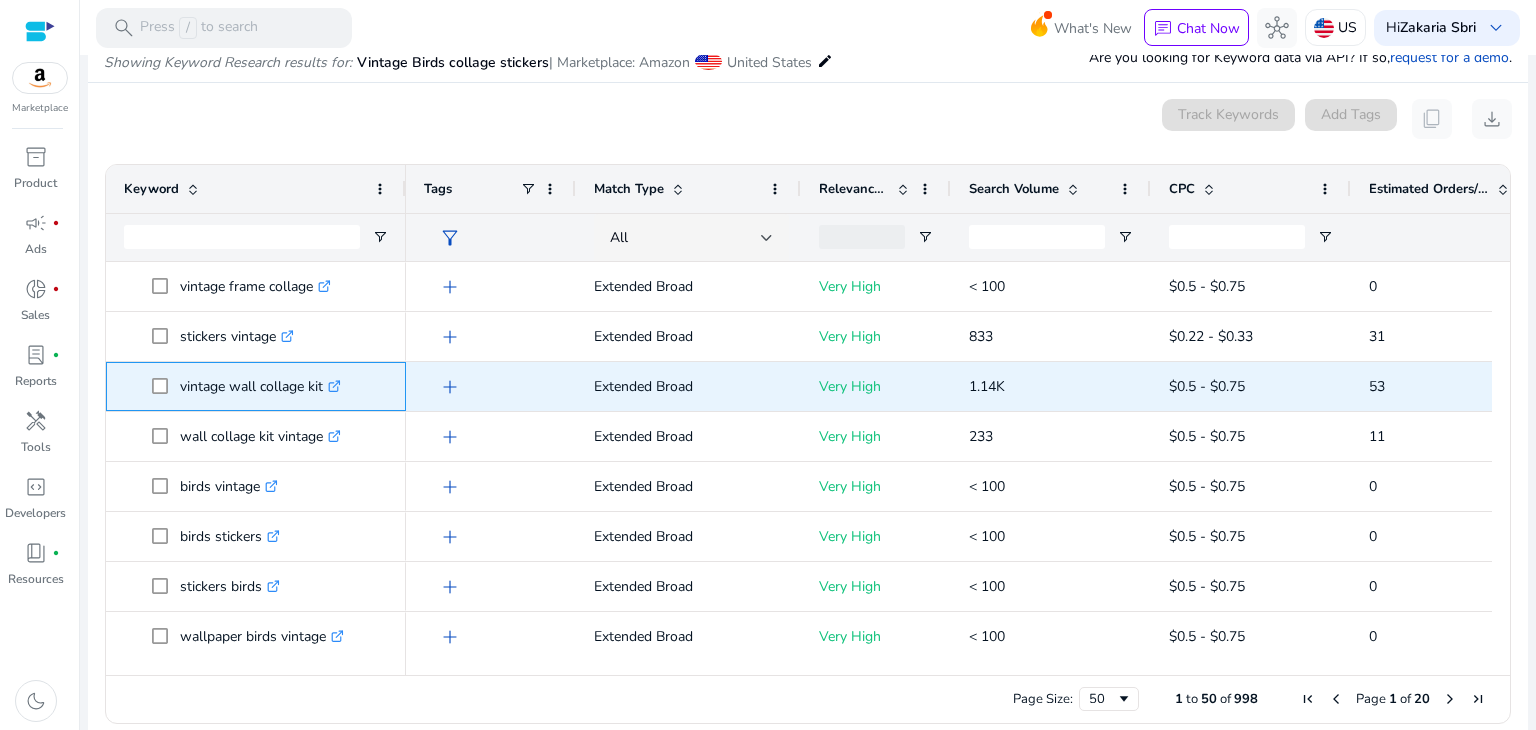 drag, startPoint x: 173, startPoint y: 381, endPoint x: 324, endPoint y: 387, distance: 151.11916 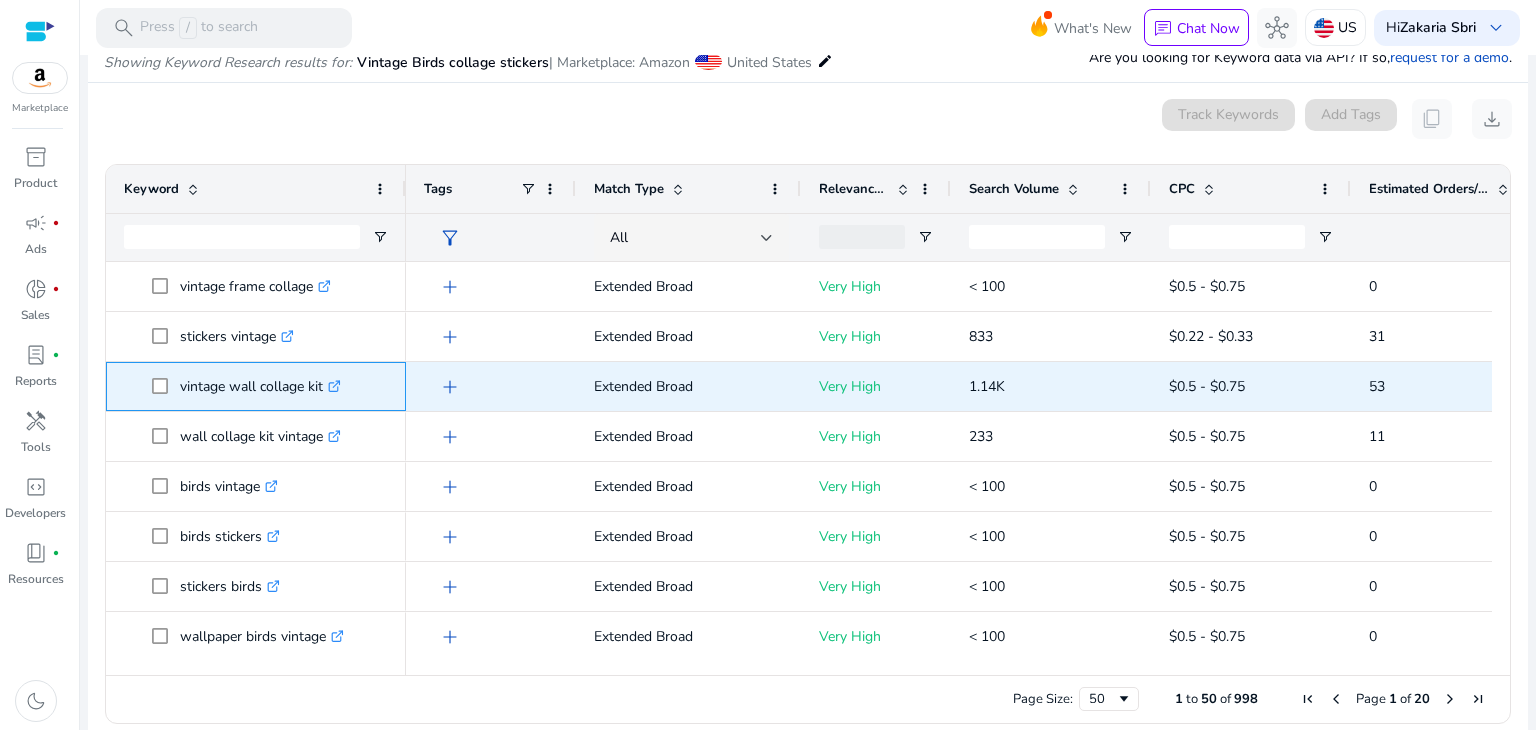 copy on "vintage wall collage kit" 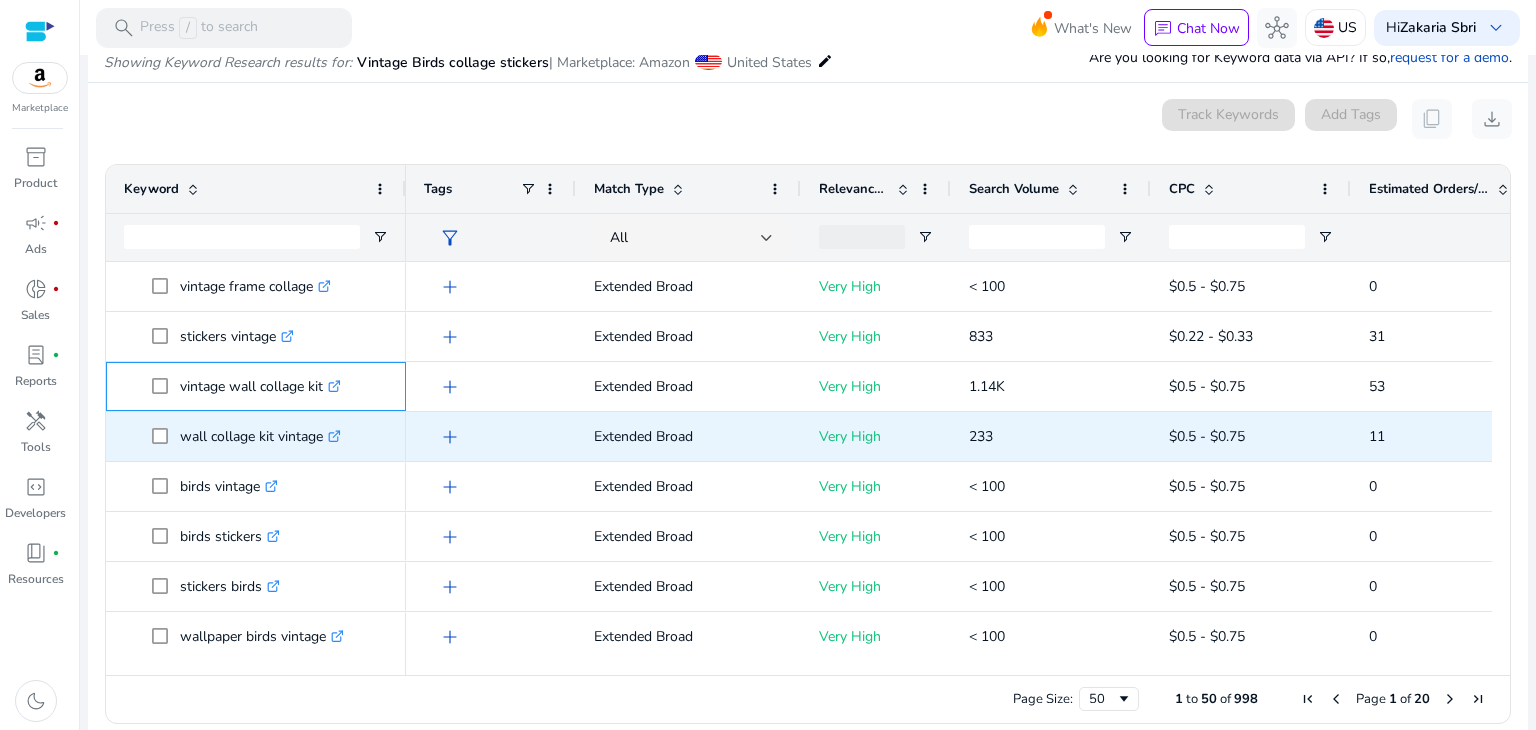 scroll, scrollTop: 287, scrollLeft: 0, axis: vertical 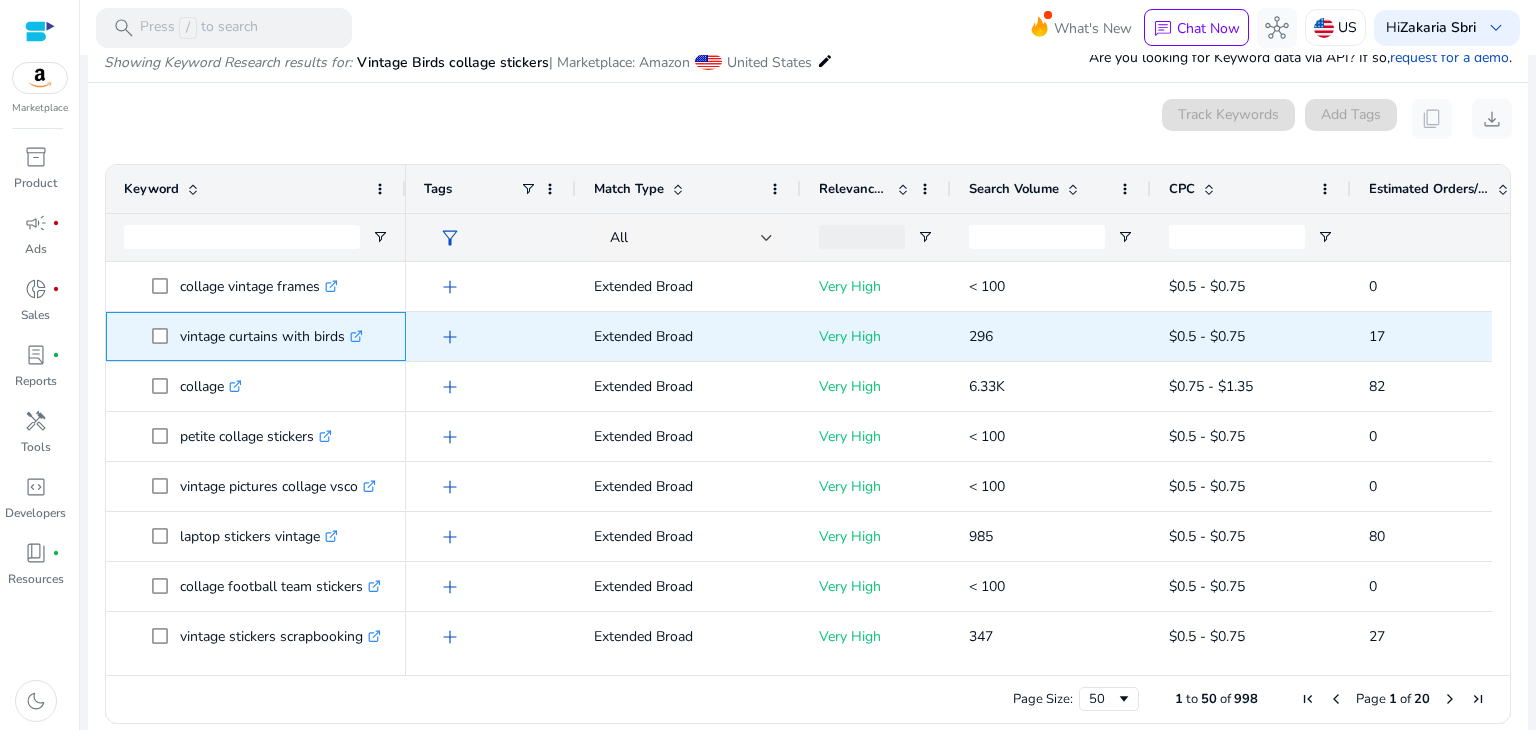 drag, startPoint x: 182, startPoint y: 335, endPoint x: 344, endPoint y: 358, distance: 163.62457 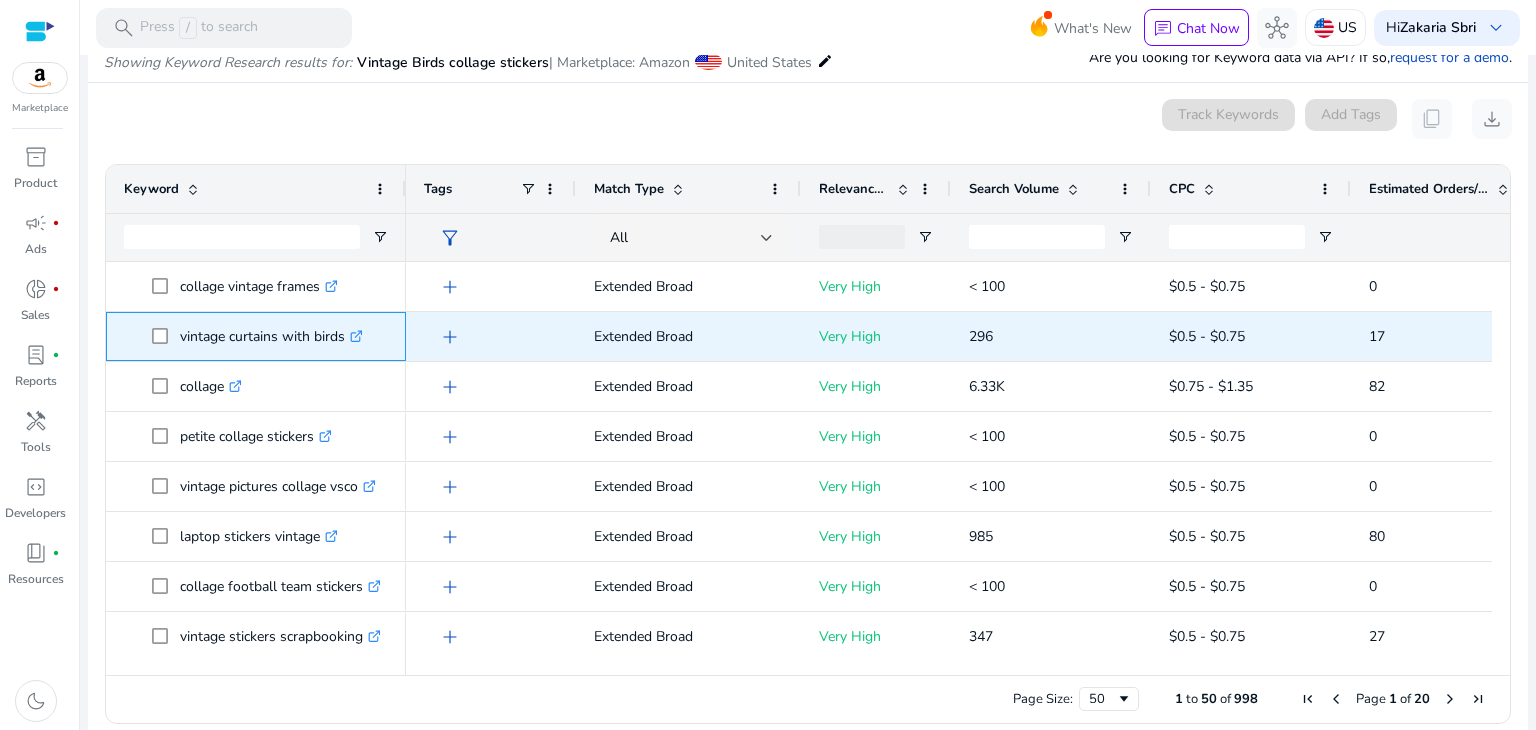 copy on "vintage curtains with birds" 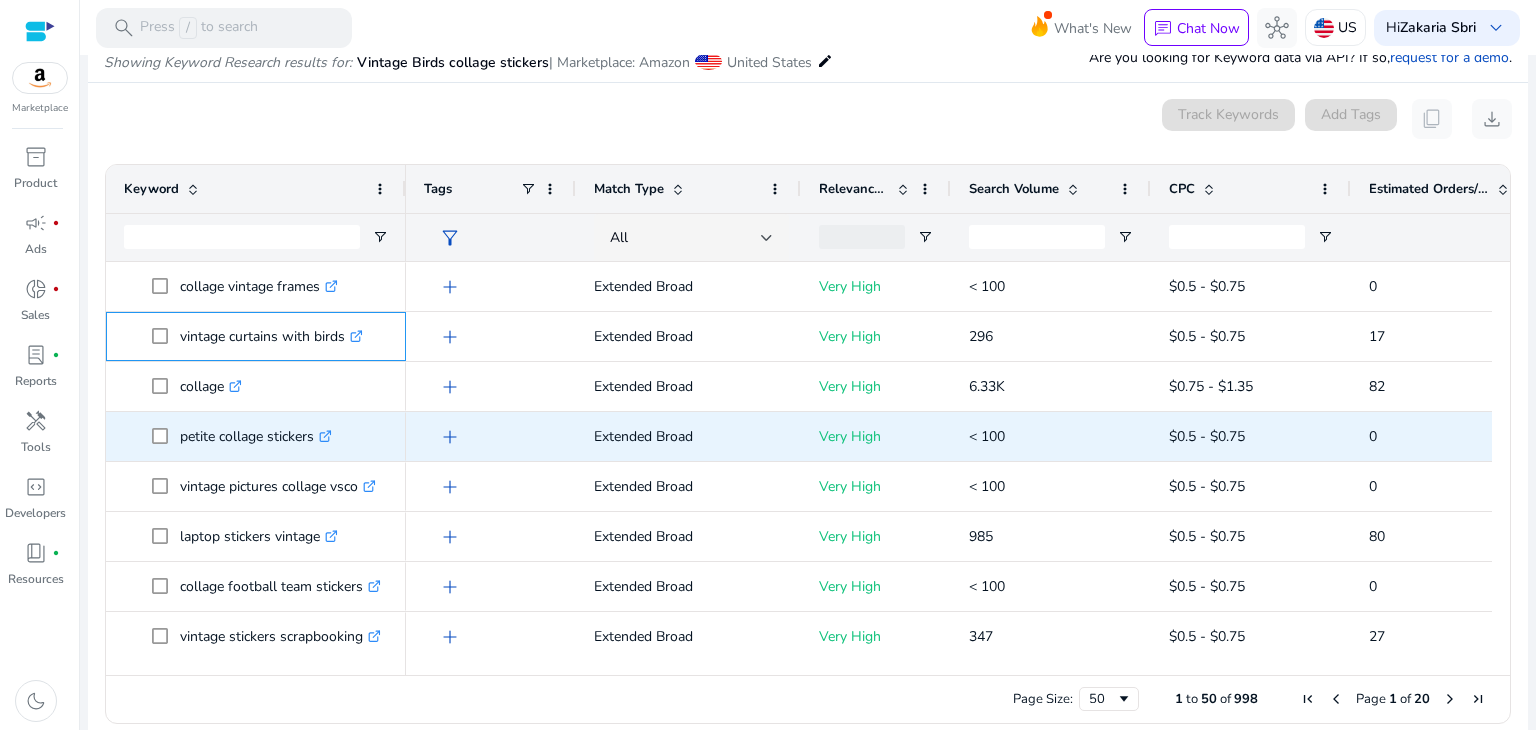scroll, scrollTop: 766, scrollLeft: 0, axis: vertical 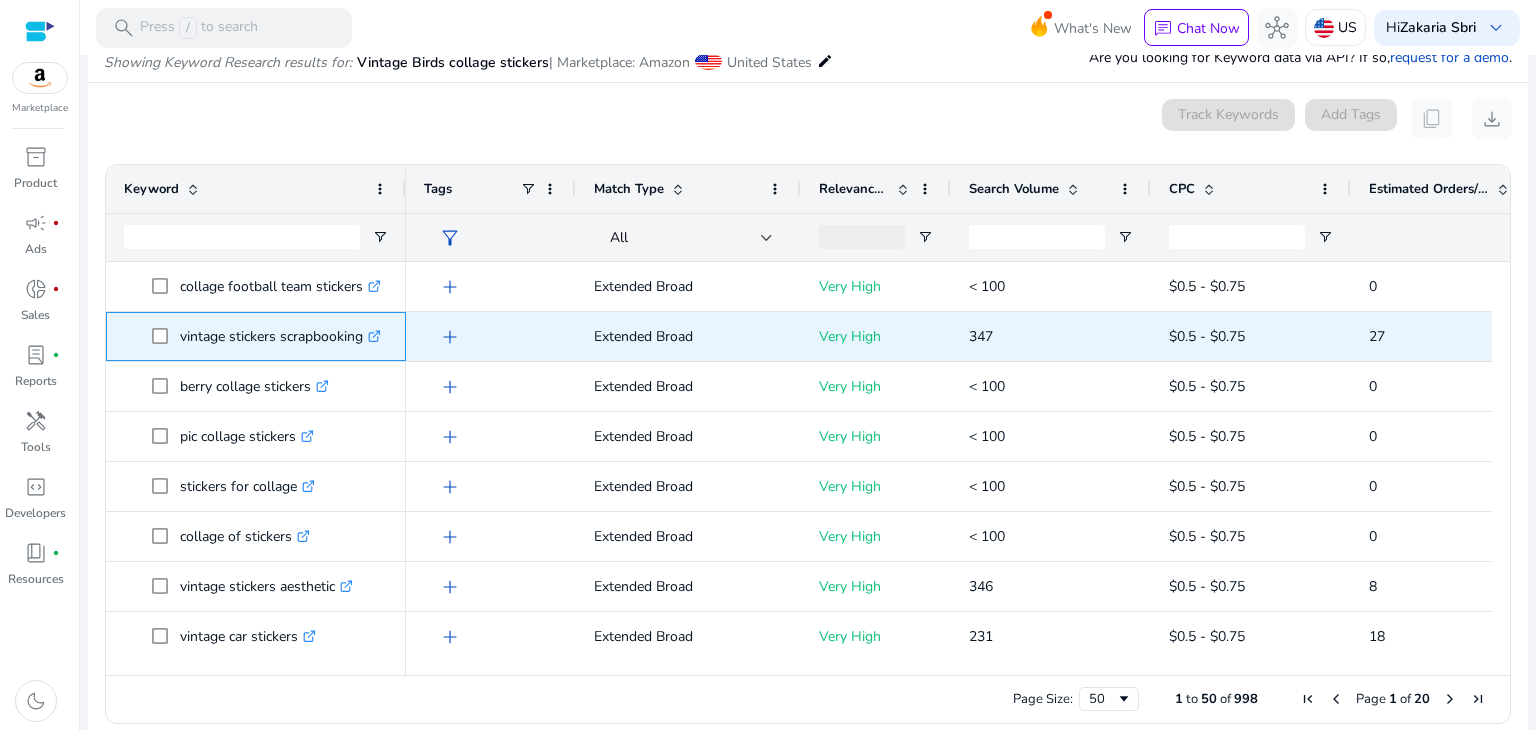drag, startPoint x: 183, startPoint y: 332, endPoint x: 360, endPoint y: 333, distance: 177.00282 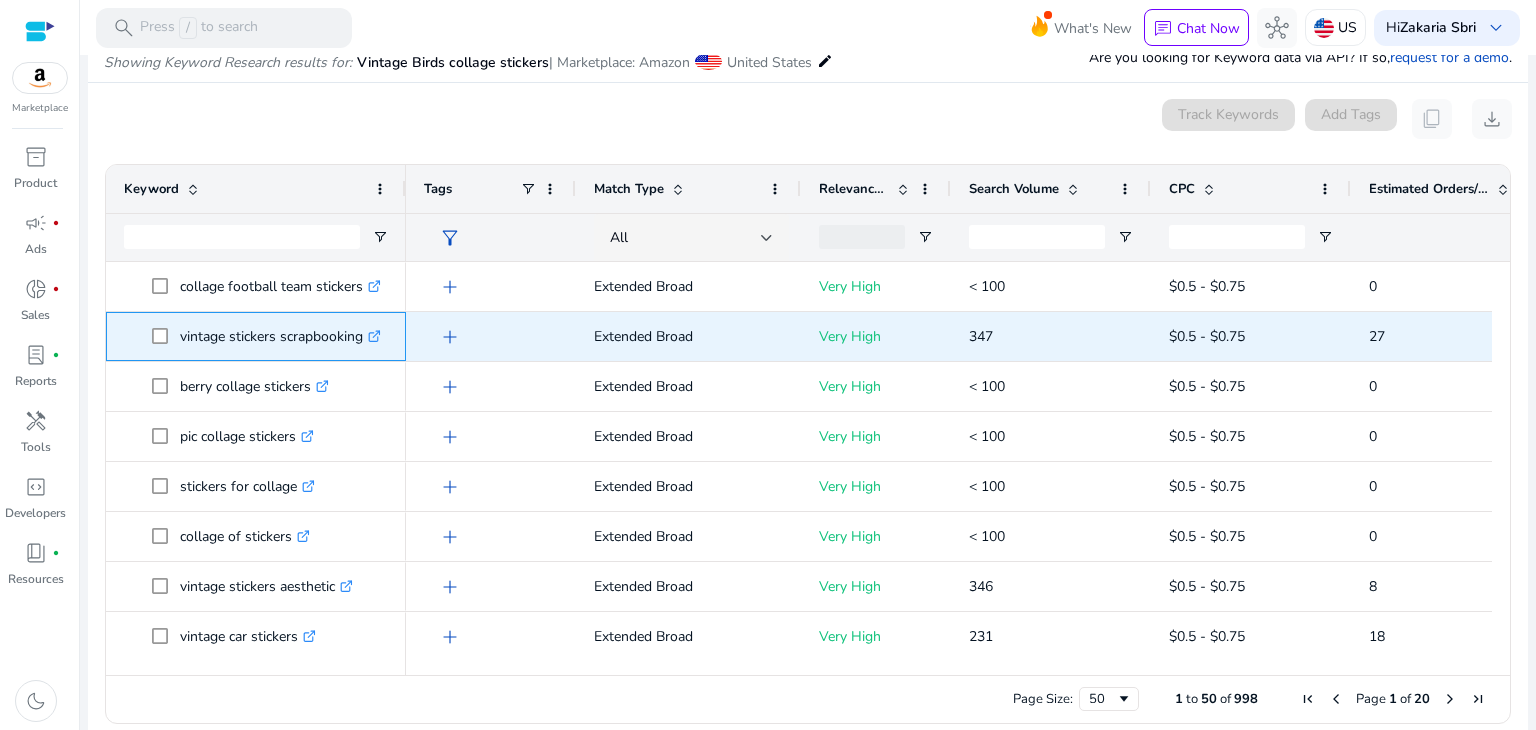 copy on "vintage stickers scrapbooking" 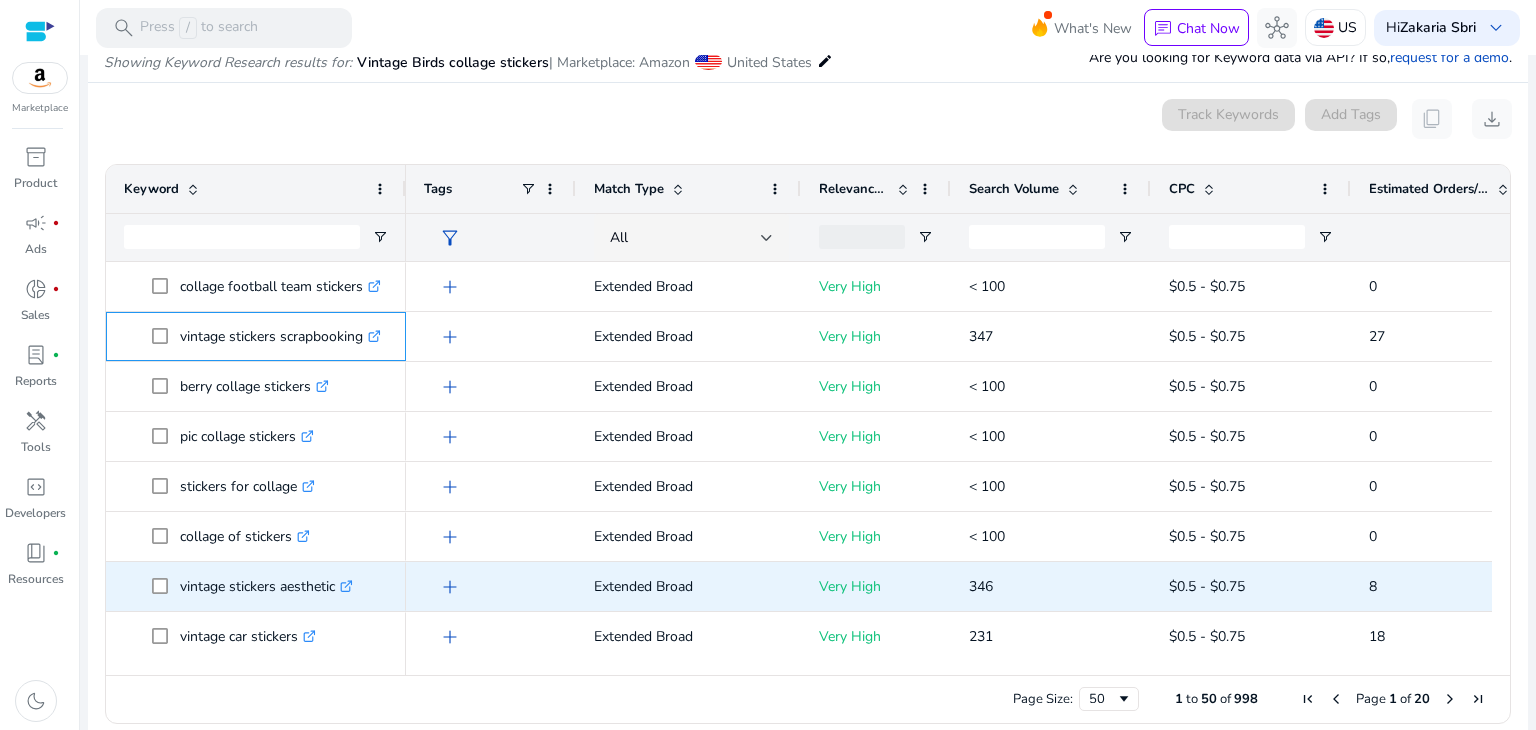 scroll, scrollTop: 1072, scrollLeft: 0, axis: vertical 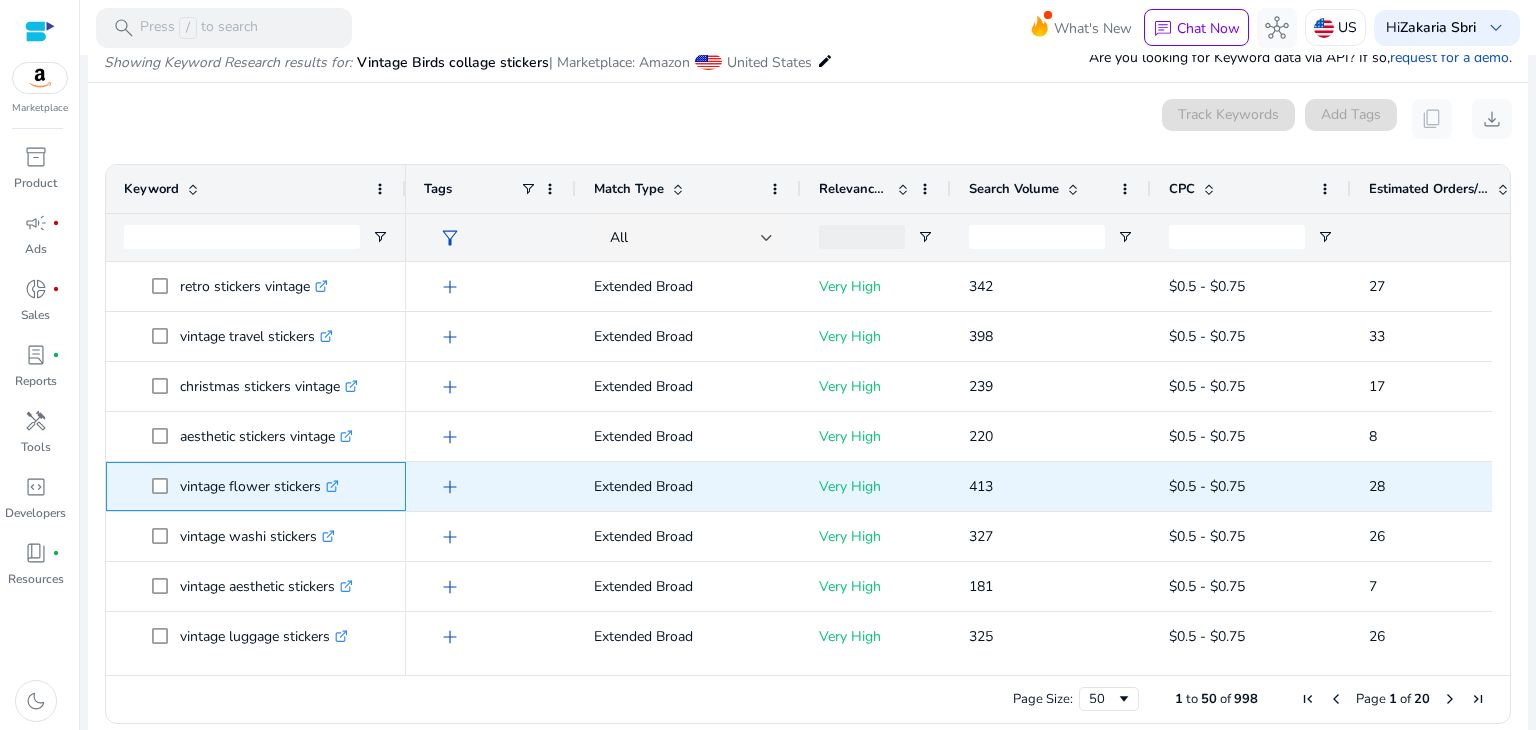 drag, startPoint x: 206, startPoint y: 488, endPoint x: 322, endPoint y: 489, distance: 116.00431 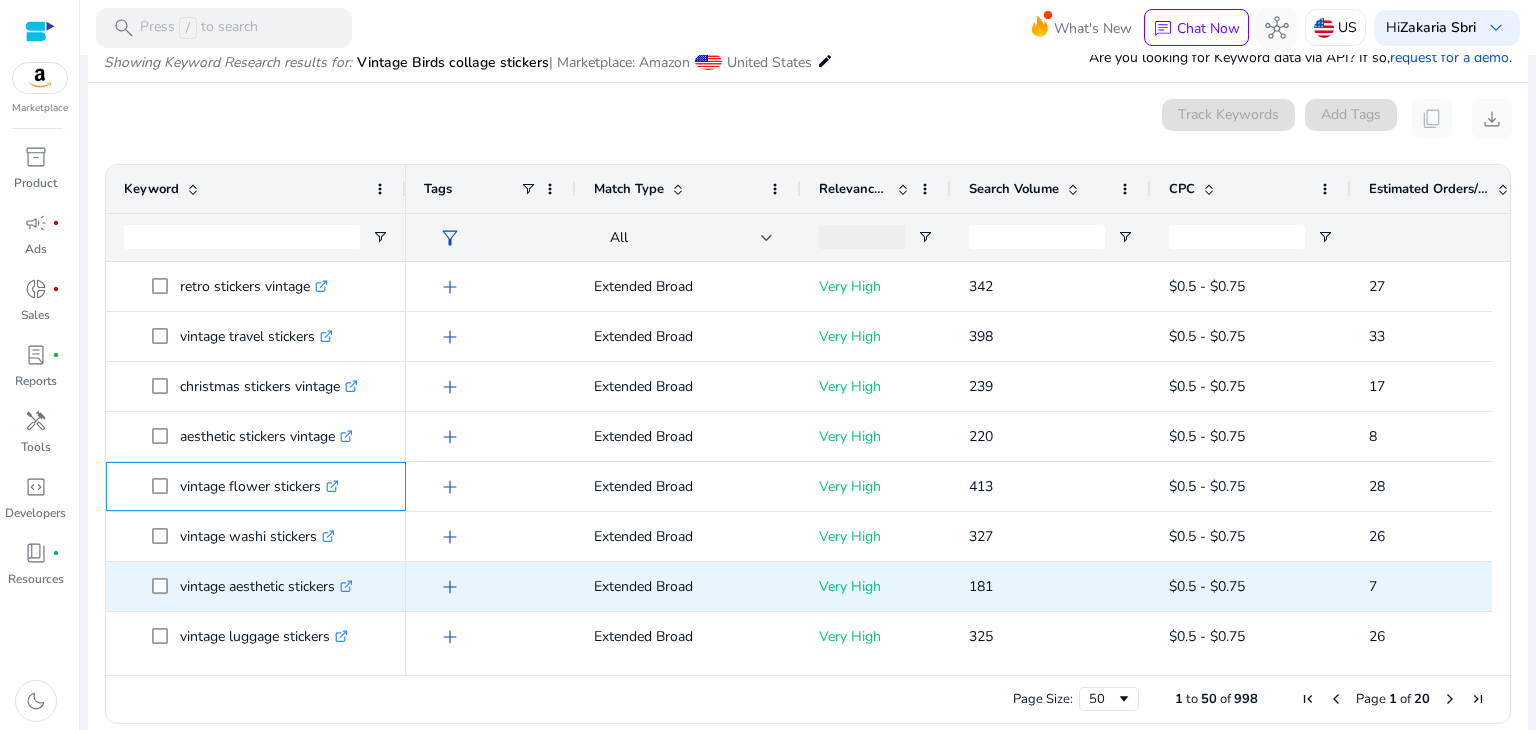 scroll, scrollTop: 1600, scrollLeft: 0, axis: vertical 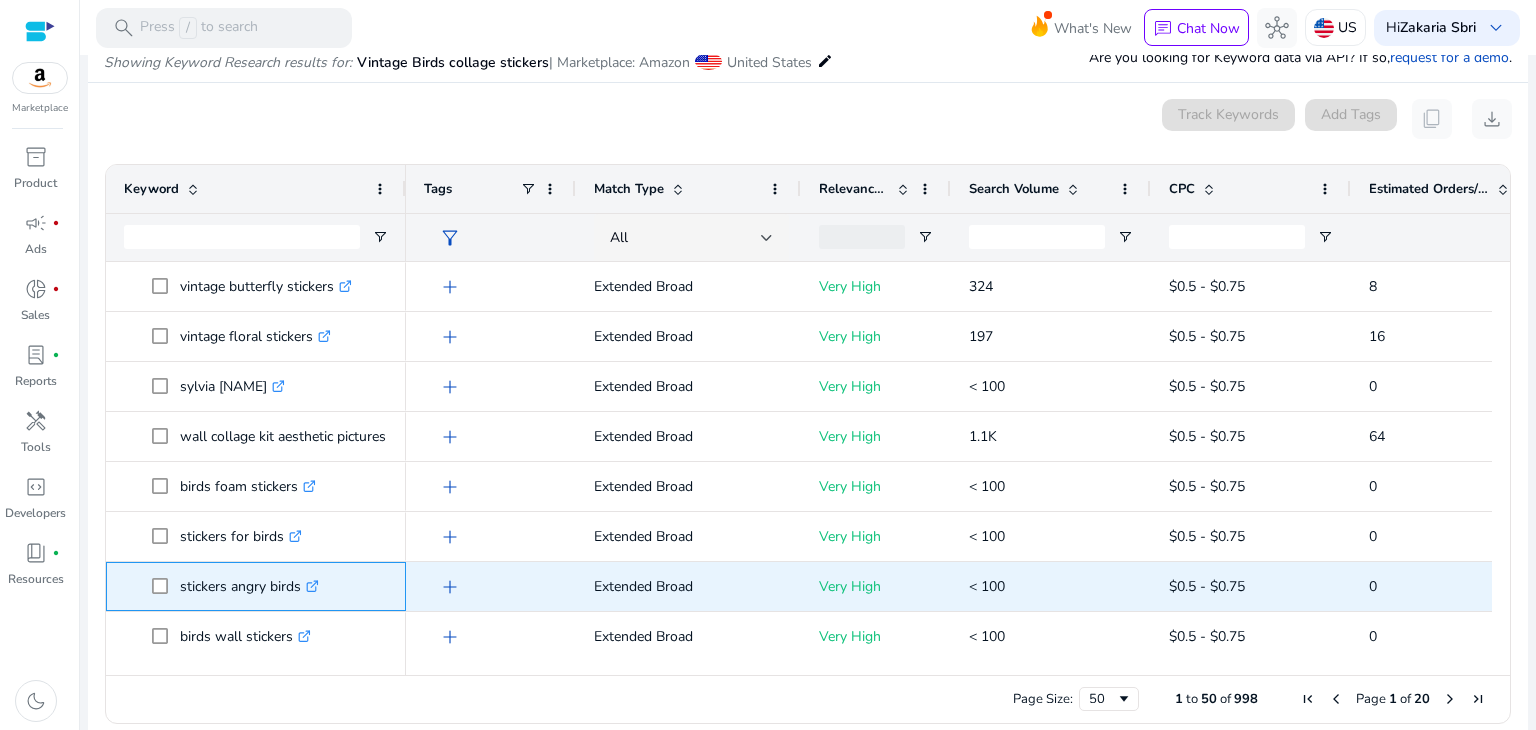 drag, startPoint x: 180, startPoint y: 586, endPoint x: 300, endPoint y: 585, distance: 120.004166 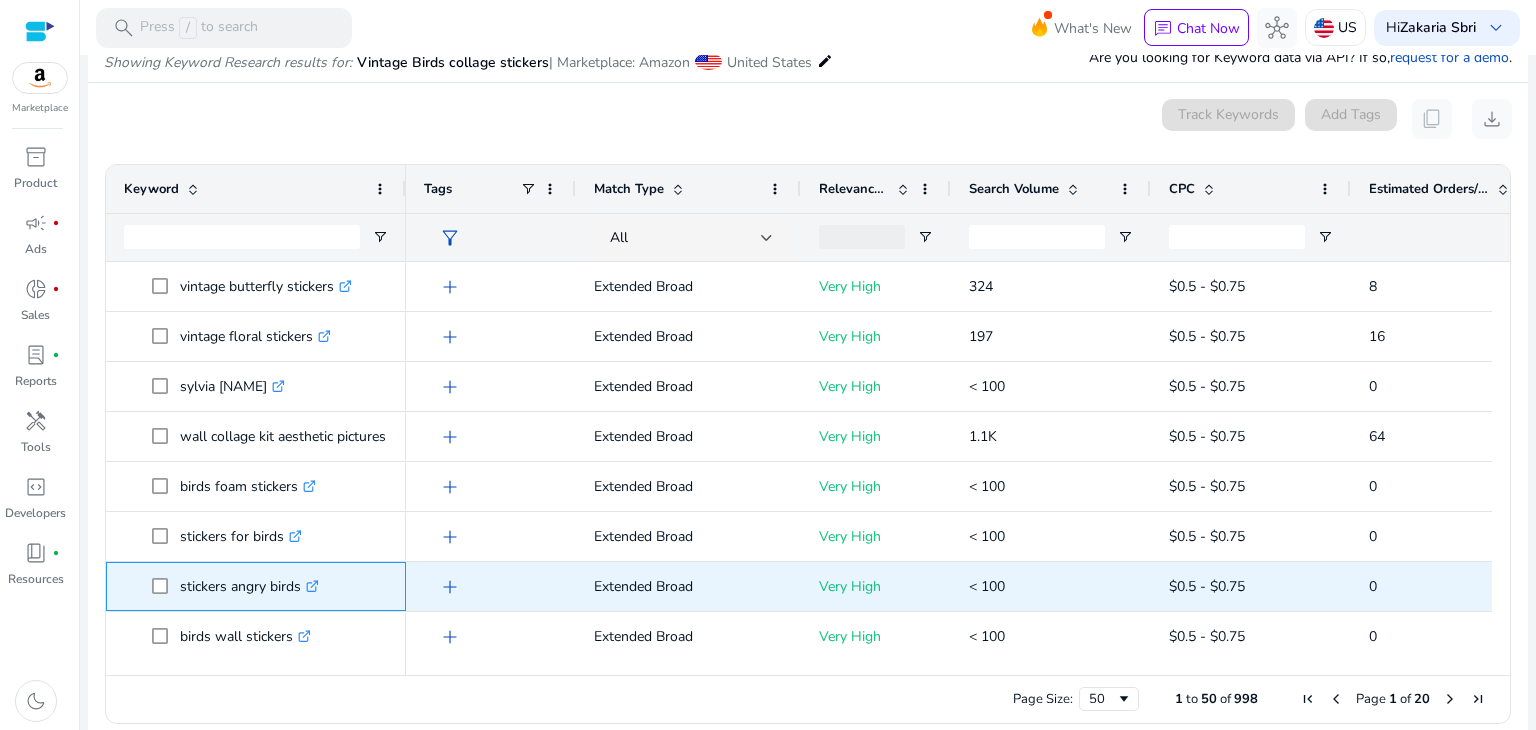 copy on "stickers angry birds" 